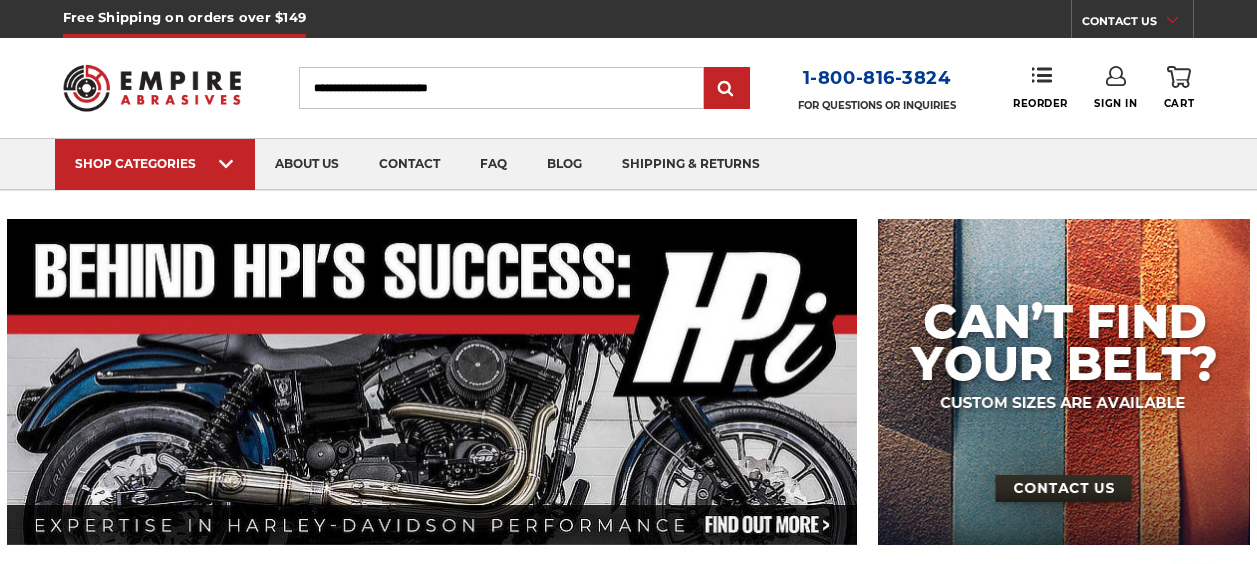 scroll, scrollTop: 0, scrollLeft: 0, axis: both 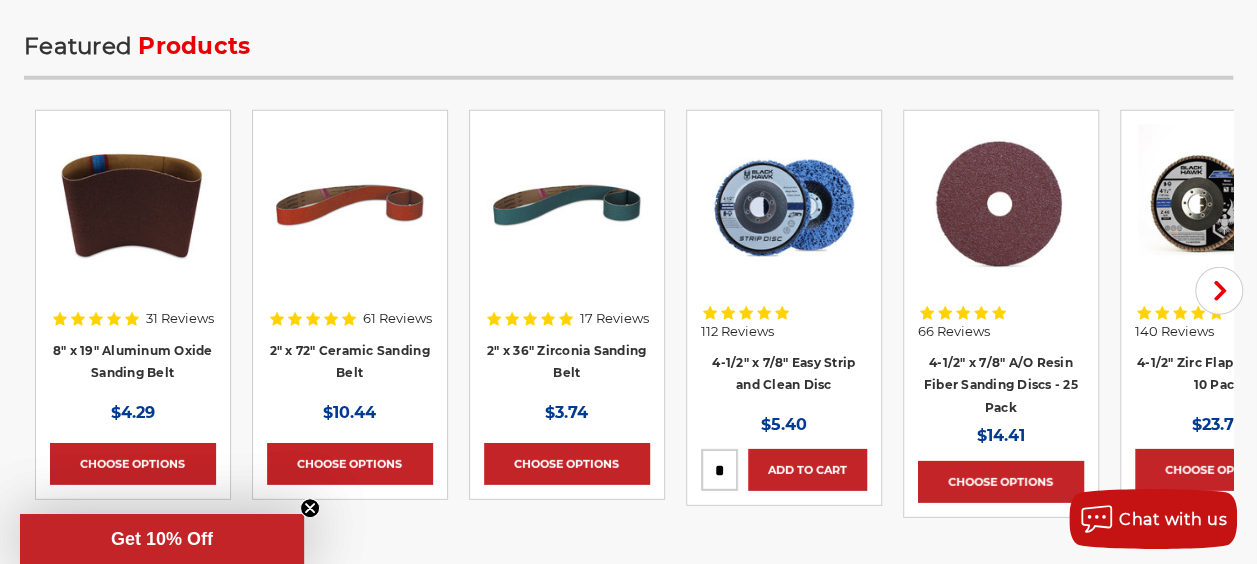 click on "View All accessories & more" at bounding box center (164, -89) 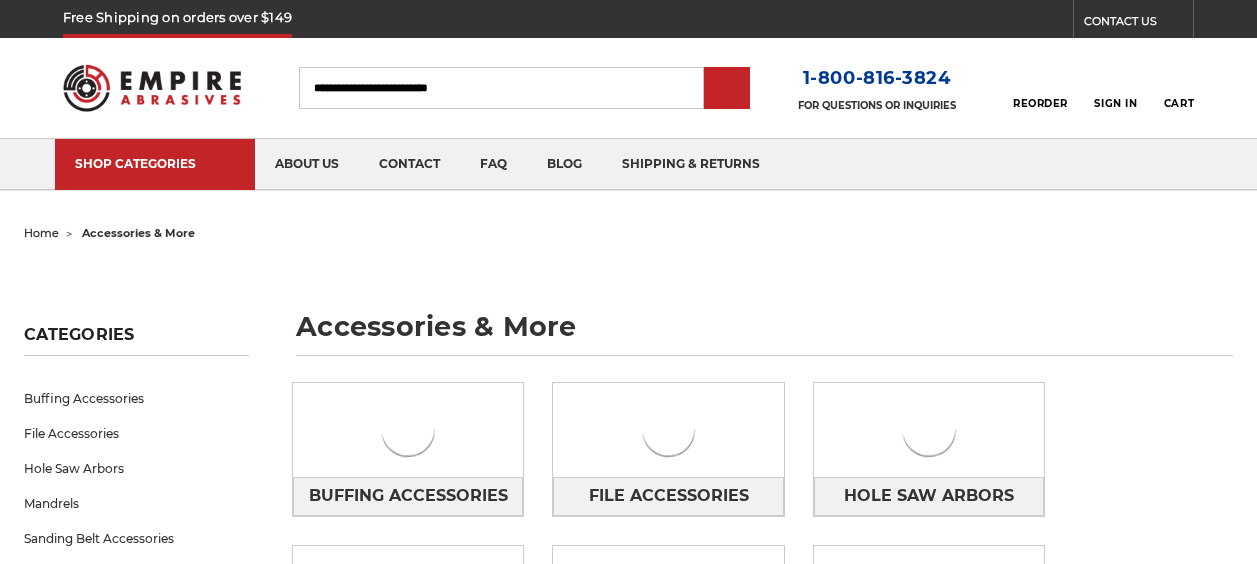 scroll, scrollTop: 0, scrollLeft: 0, axis: both 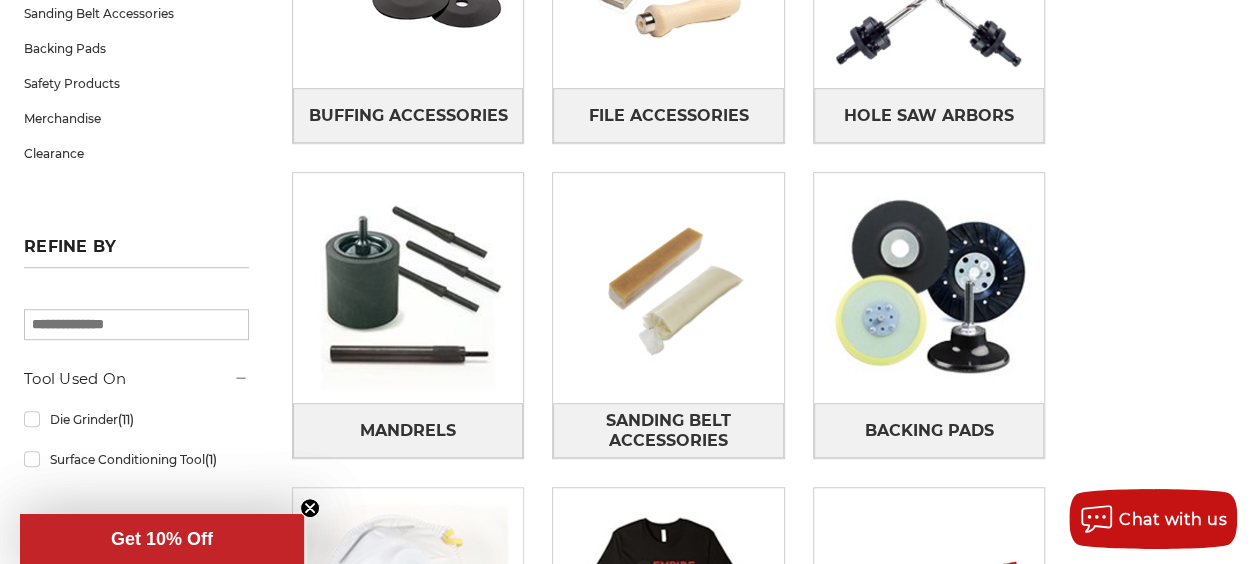 click on "Safety Products" at bounding box center [408, 746] 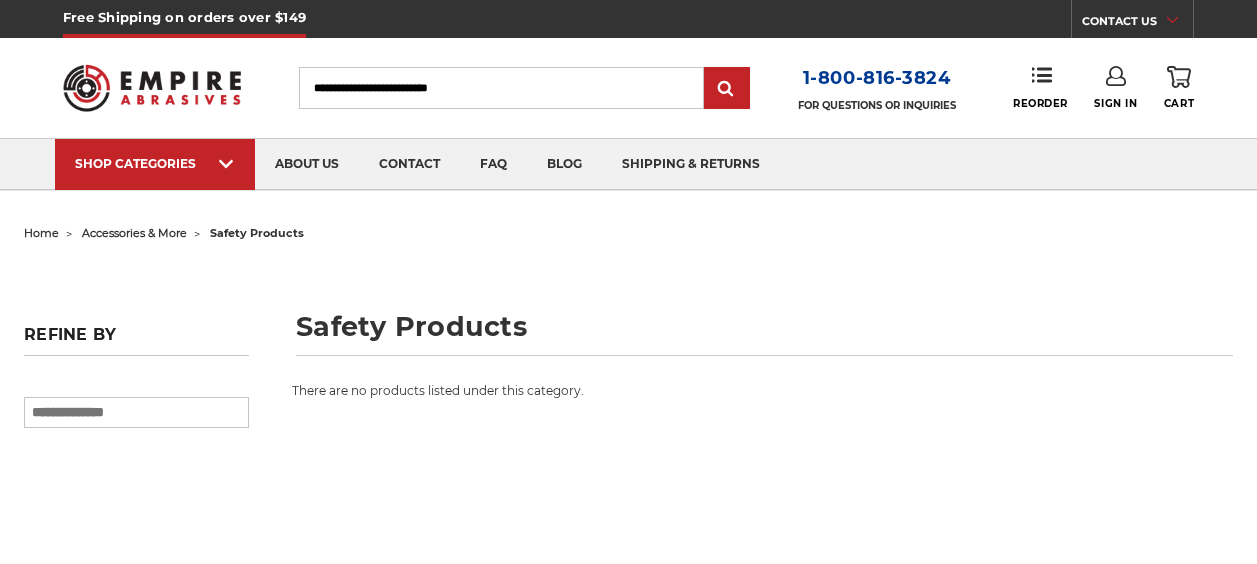 scroll, scrollTop: 0, scrollLeft: 0, axis: both 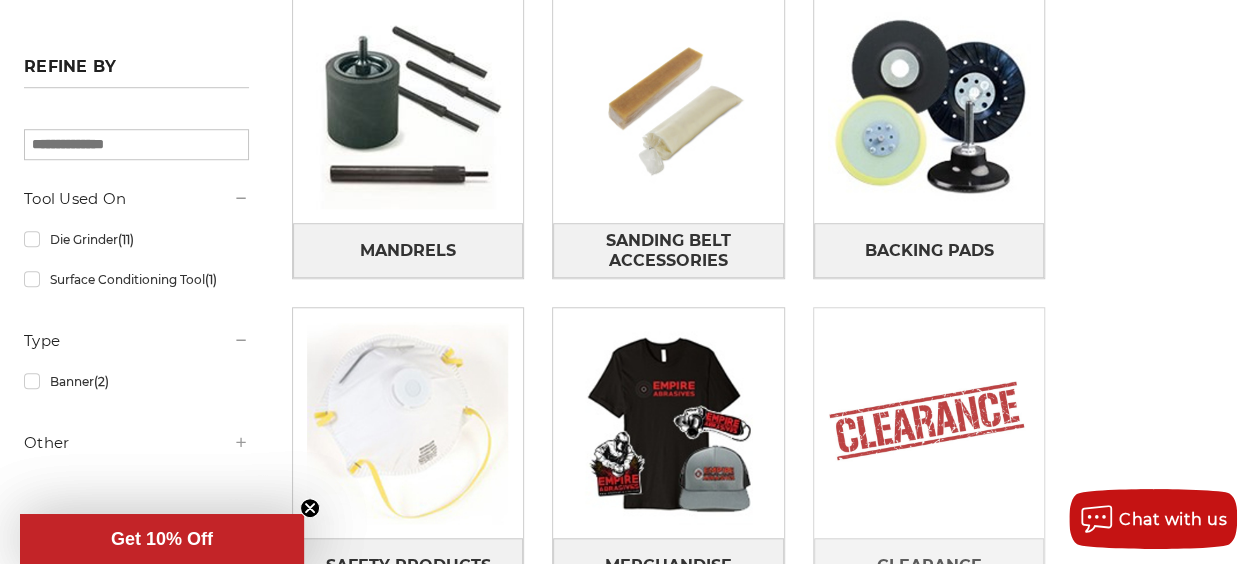 click on "Clearance" at bounding box center (928, 566) 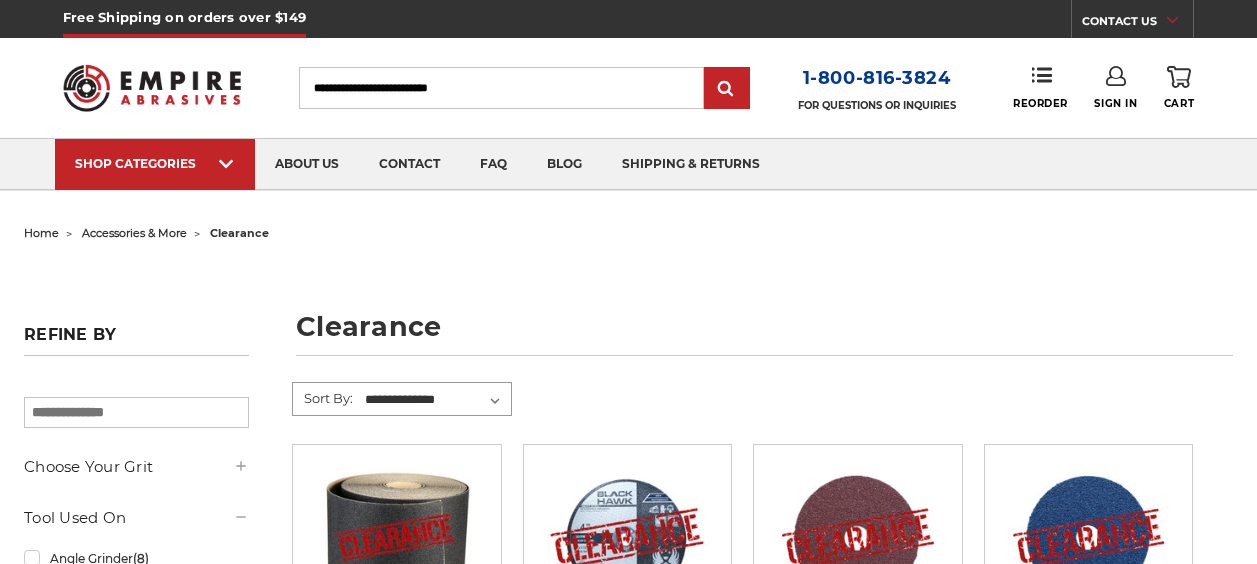 scroll, scrollTop: 0, scrollLeft: 0, axis: both 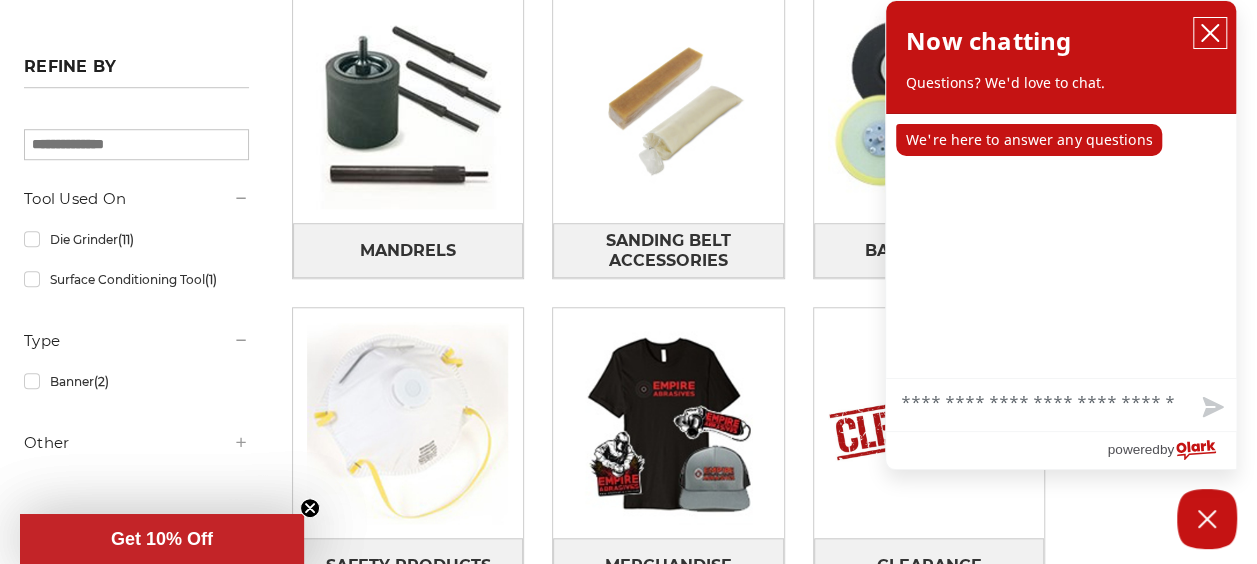 drag, startPoint x: 1206, startPoint y: 30, endPoint x: 1204, endPoint y: 43, distance: 13.152946 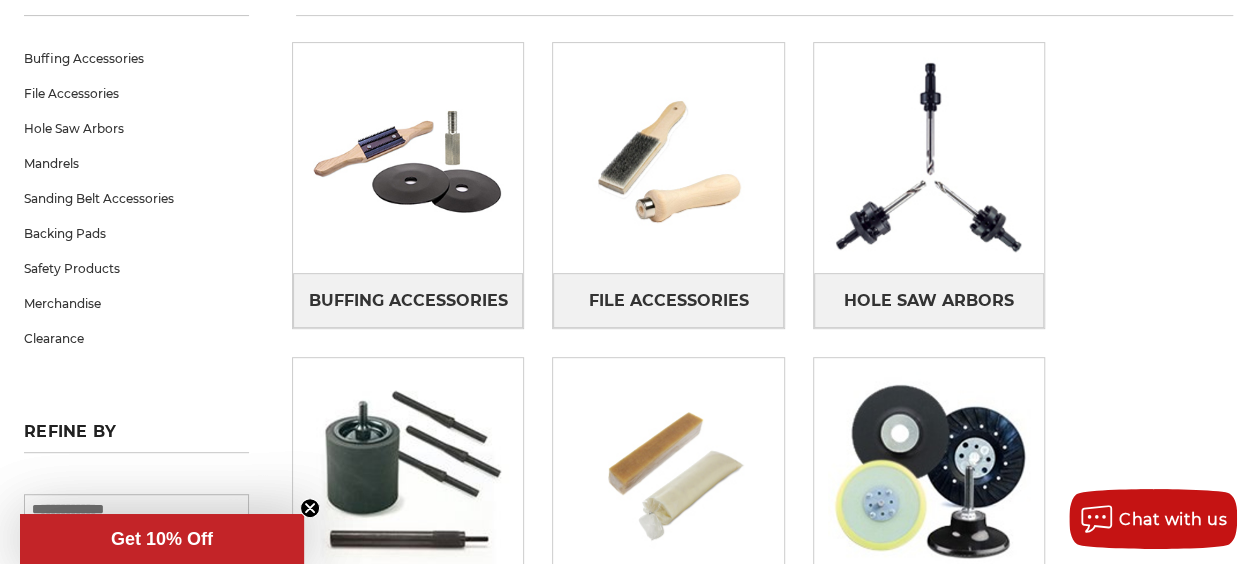 scroll, scrollTop: 338, scrollLeft: 0, axis: vertical 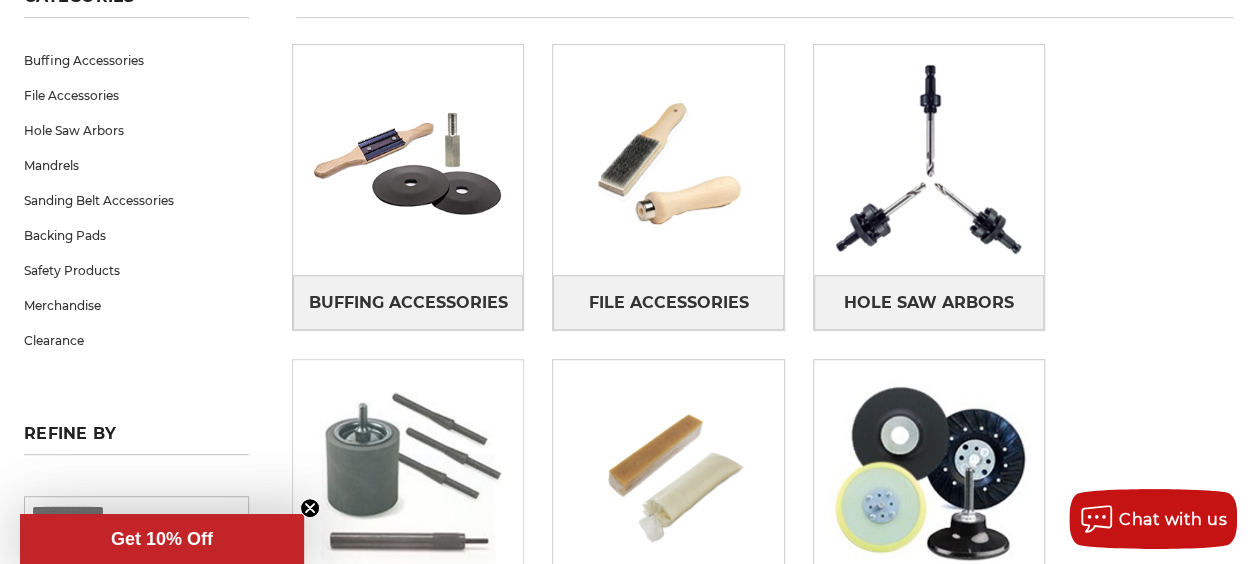 click at bounding box center (408, 475) 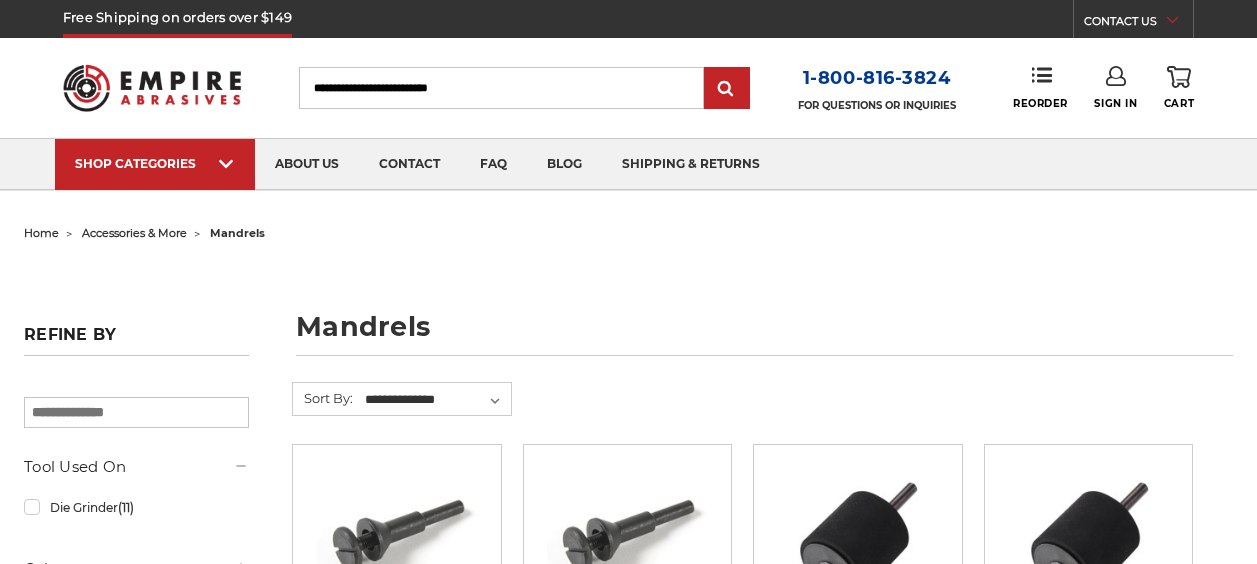 scroll, scrollTop: 0, scrollLeft: 0, axis: both 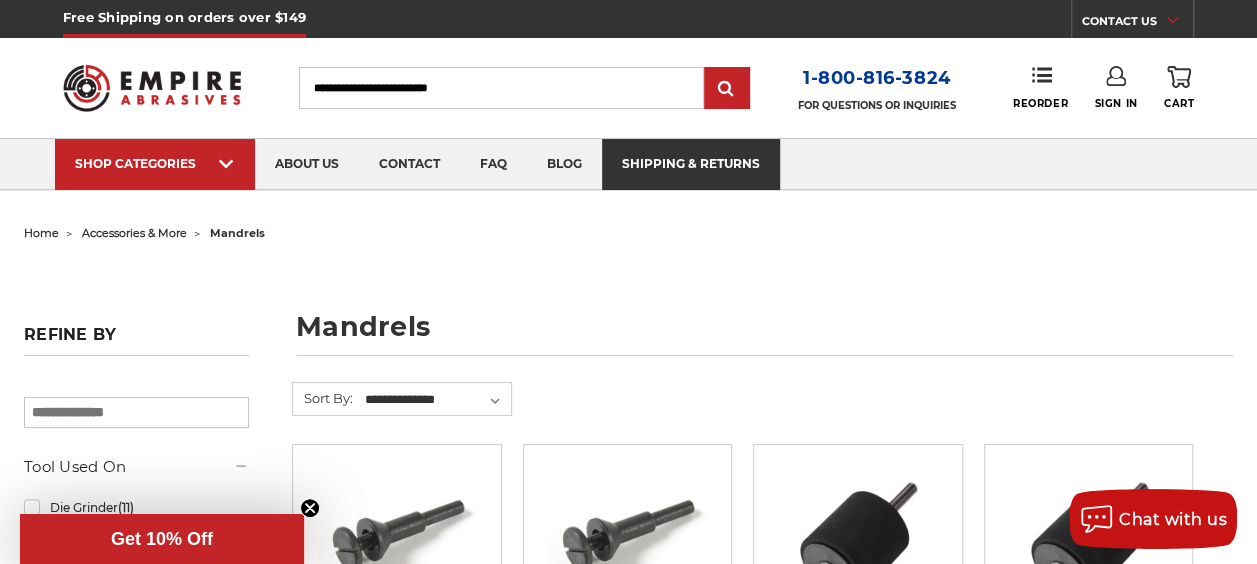 click on "shipping & returns" at bounding box center (691, 164) 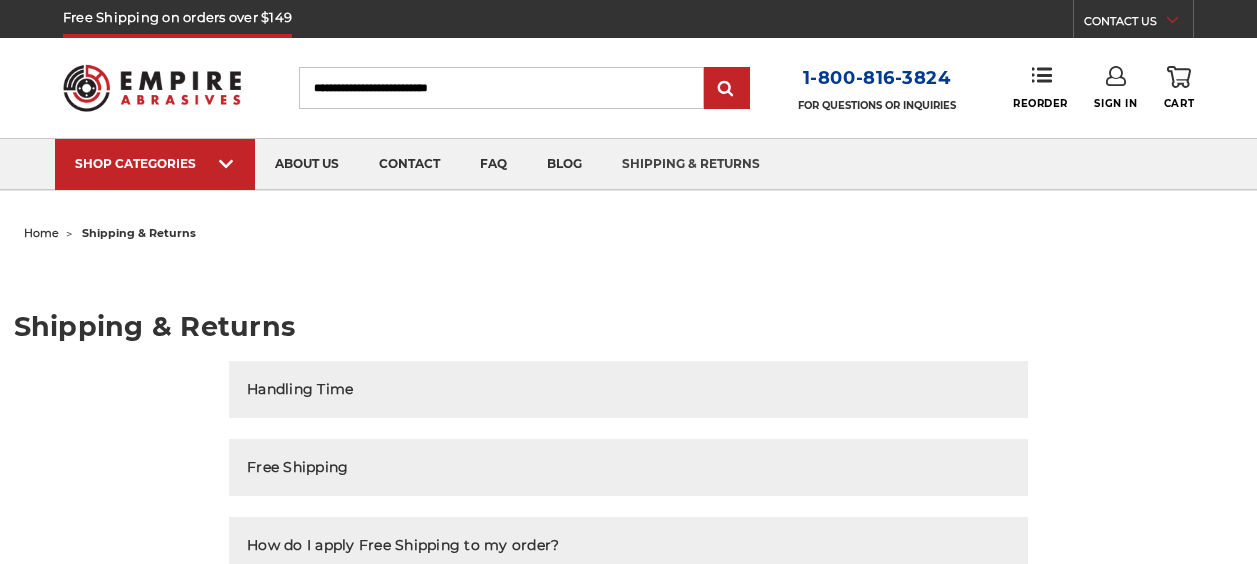 scroll, scrollTop: 0, scrollLeft: 0, axis: both 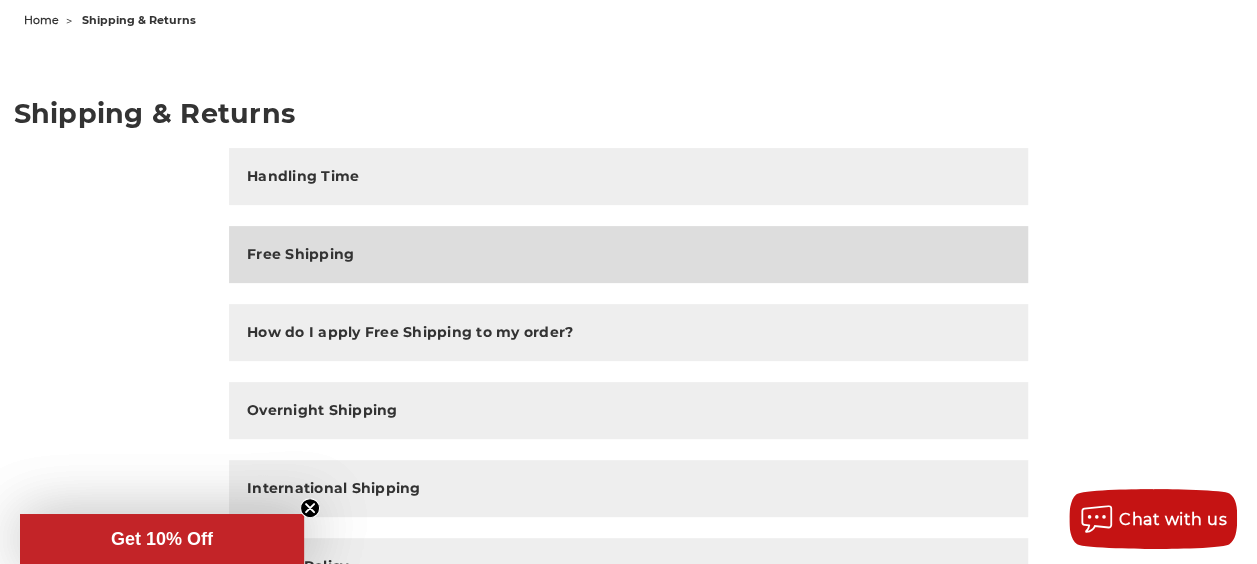 click on "Free Shipping" at bounding box center (628, 254) 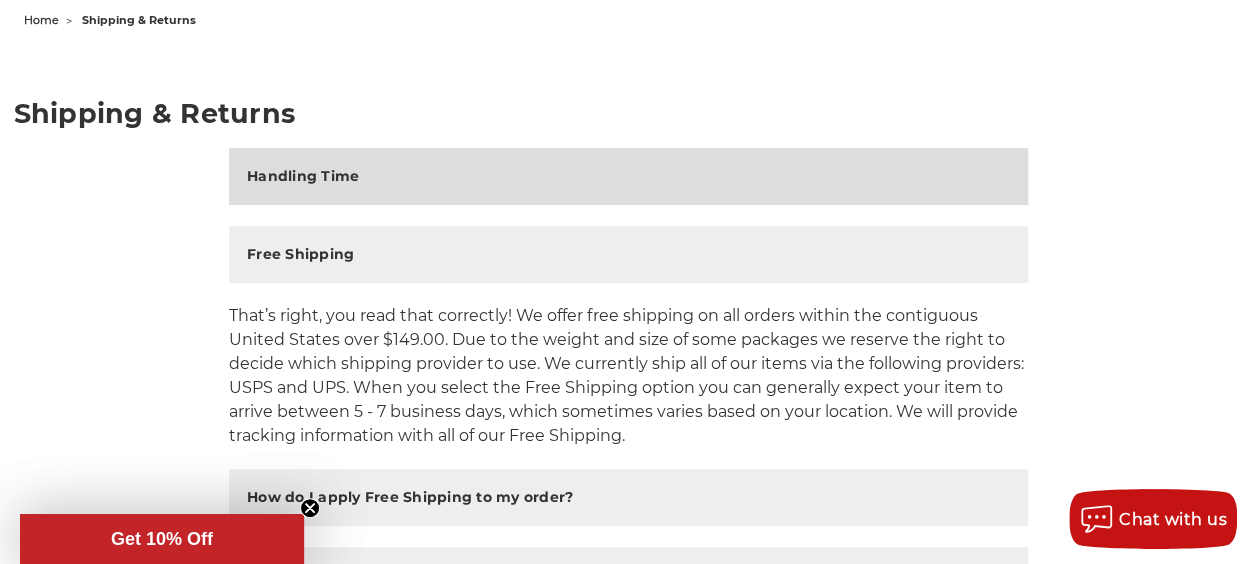 click on "Handling Time" at bounding box center [628, 176] 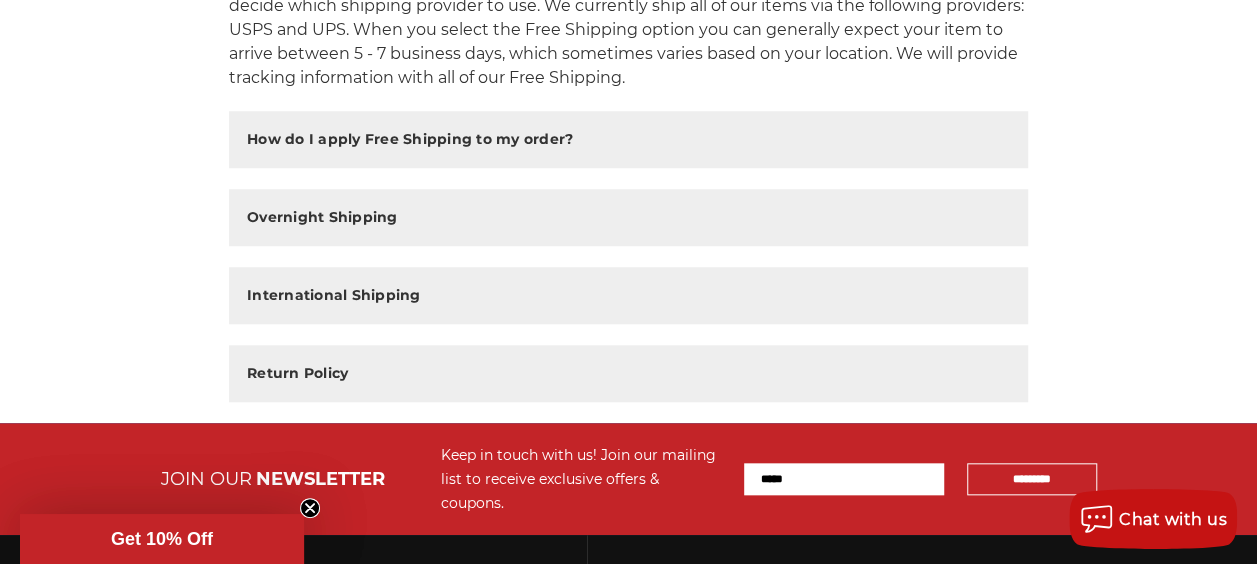 scroll, scrollTop: 786, scrollLeft: 0, axis: vertical 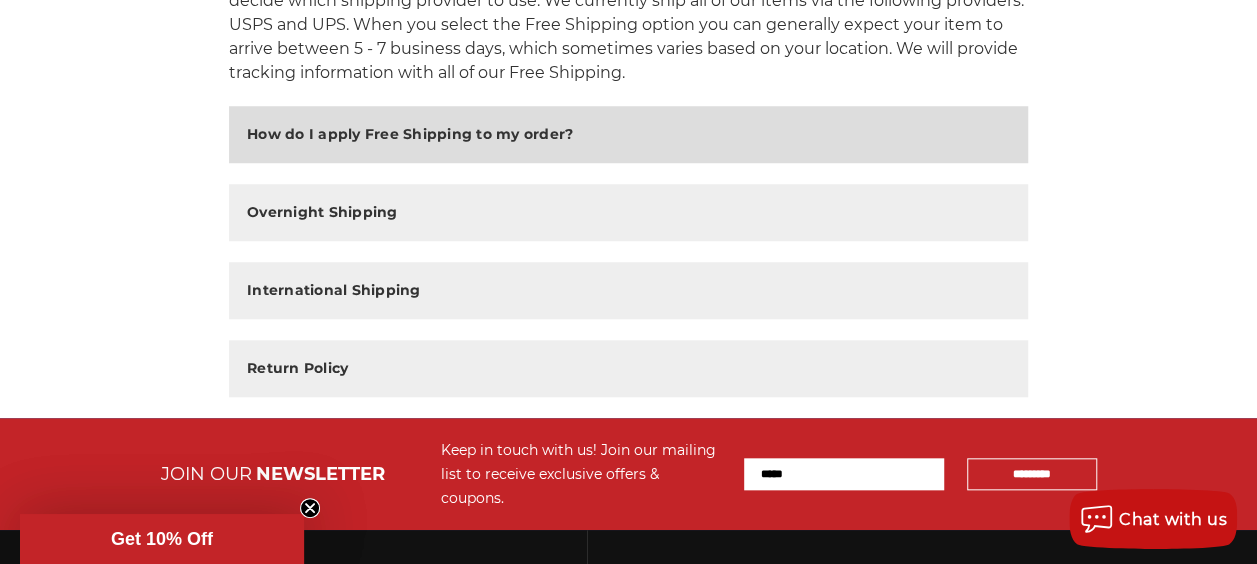 click on "How do I apply Free Shipping to my order?" at bounding box center [628, 134] 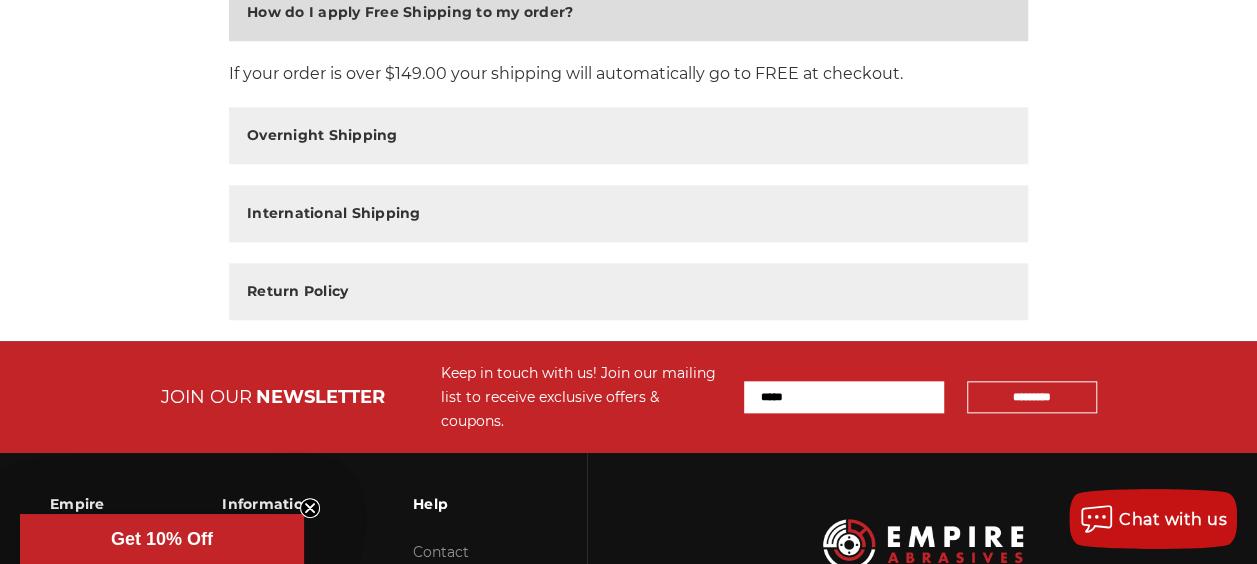 scroll, scrollTop: 909, scrollLeft: 0, axis: vertical 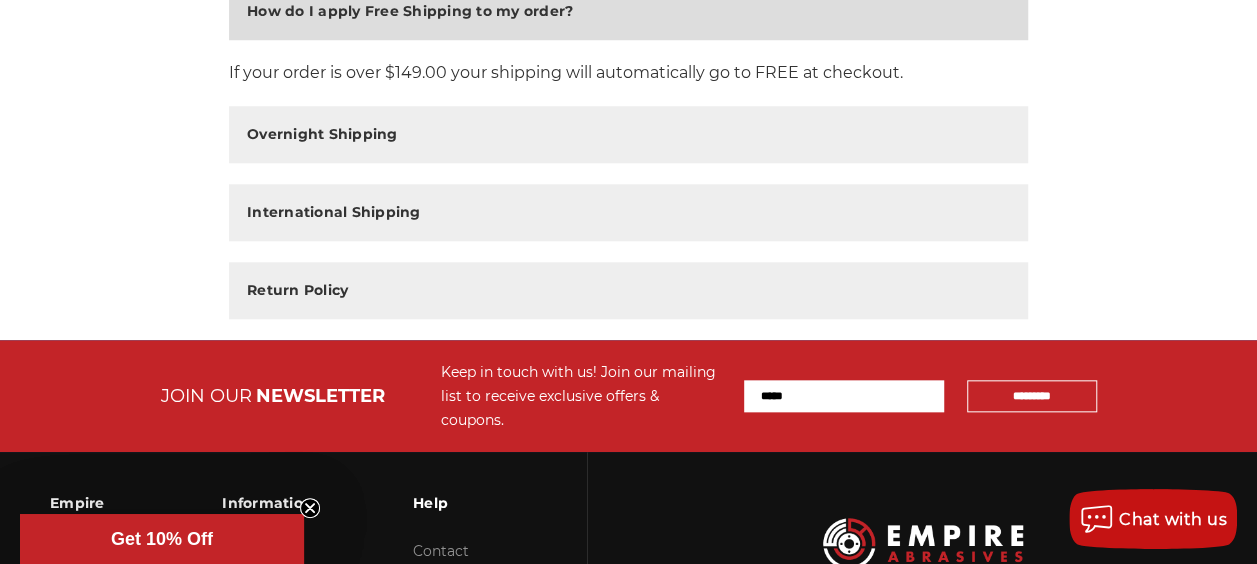 click on "Overnight Shipping" at bounding box center (628, 134) 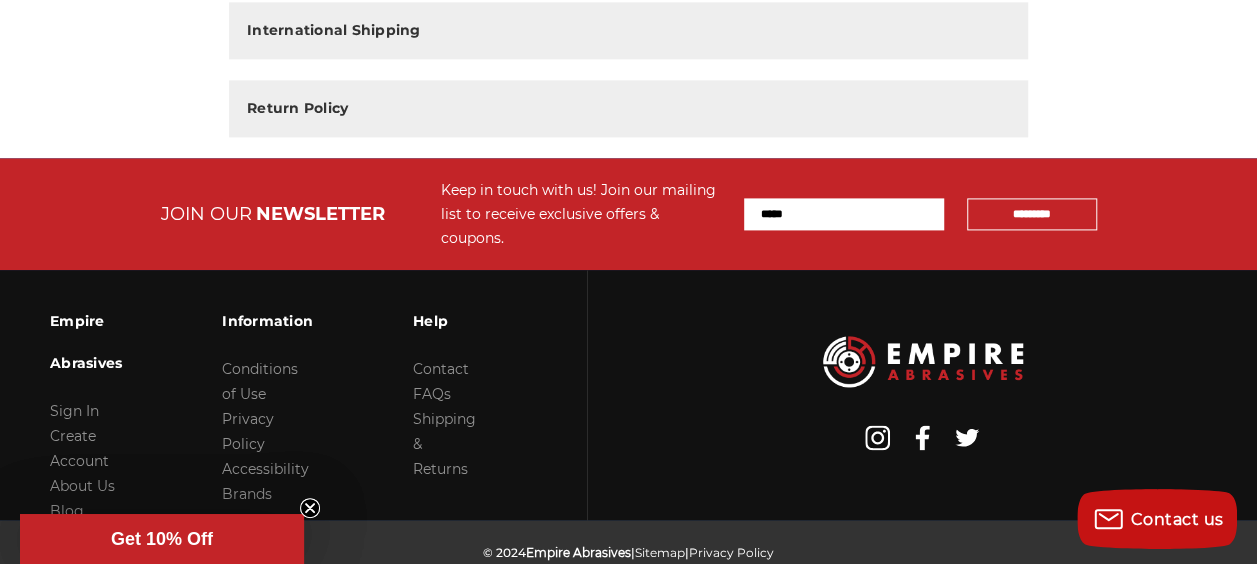 scroll, scrollTop: 1324, scrollLeft: 0, axis: vertical 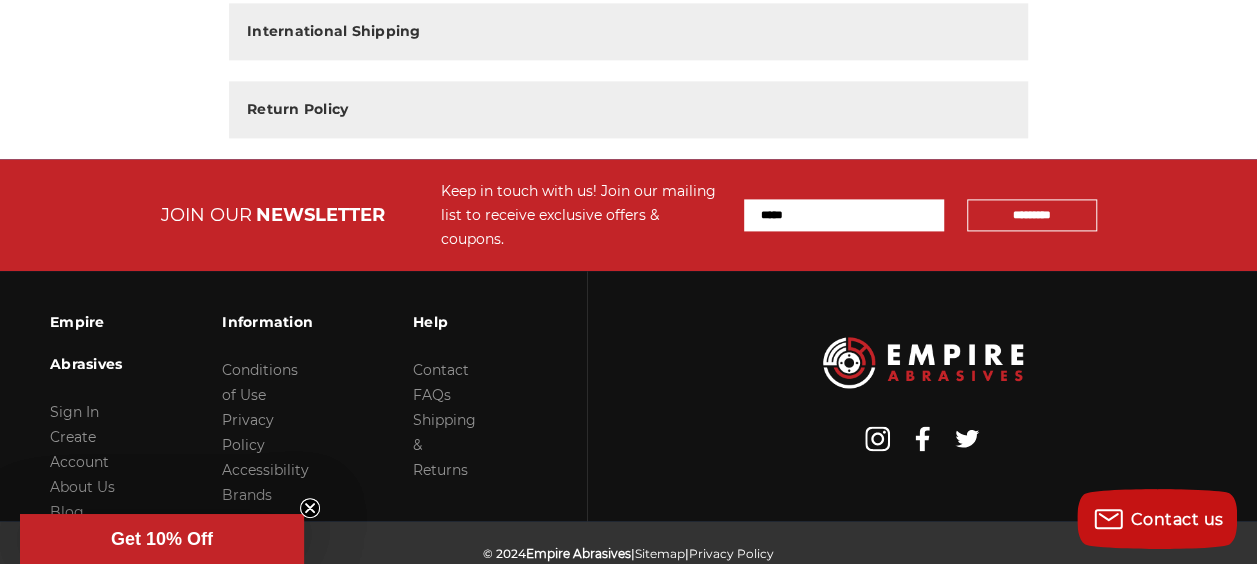 click on "Return Policy" at bounding box center [628, 109] 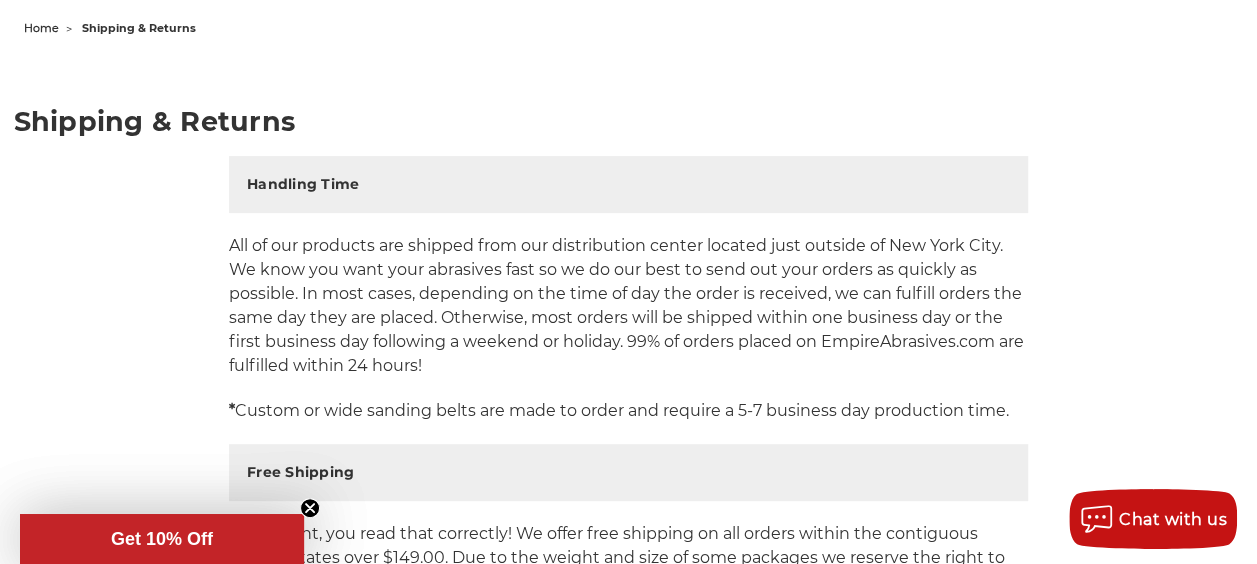 scroll, scrollTop: 0, scrollLeft: 0, axis: both 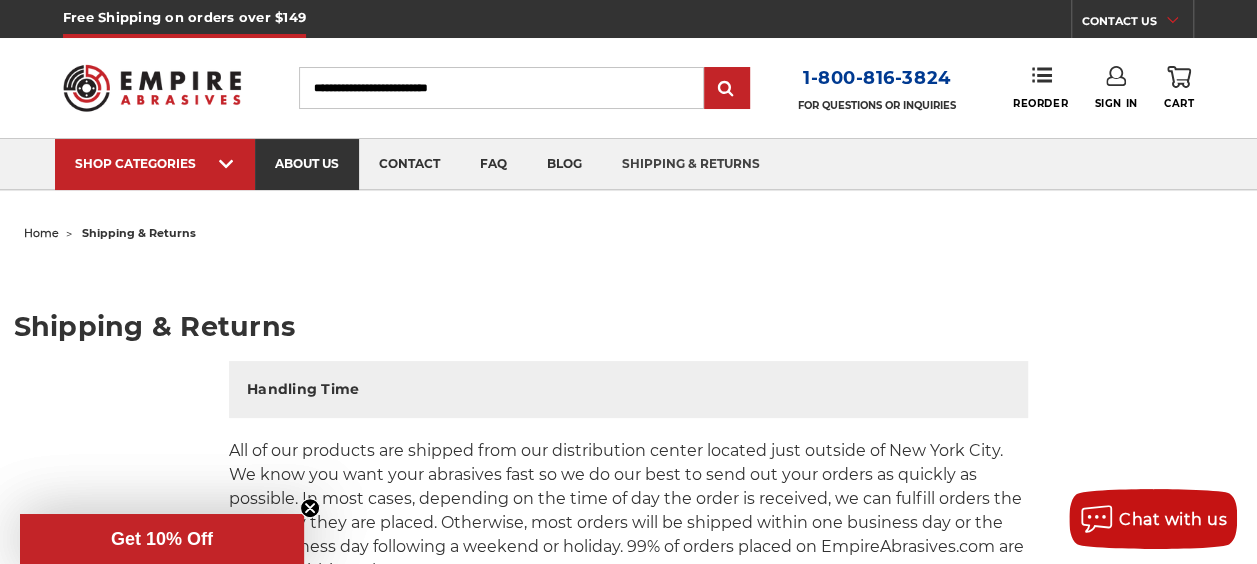 click on "about us" at bounding box center [307, 164] 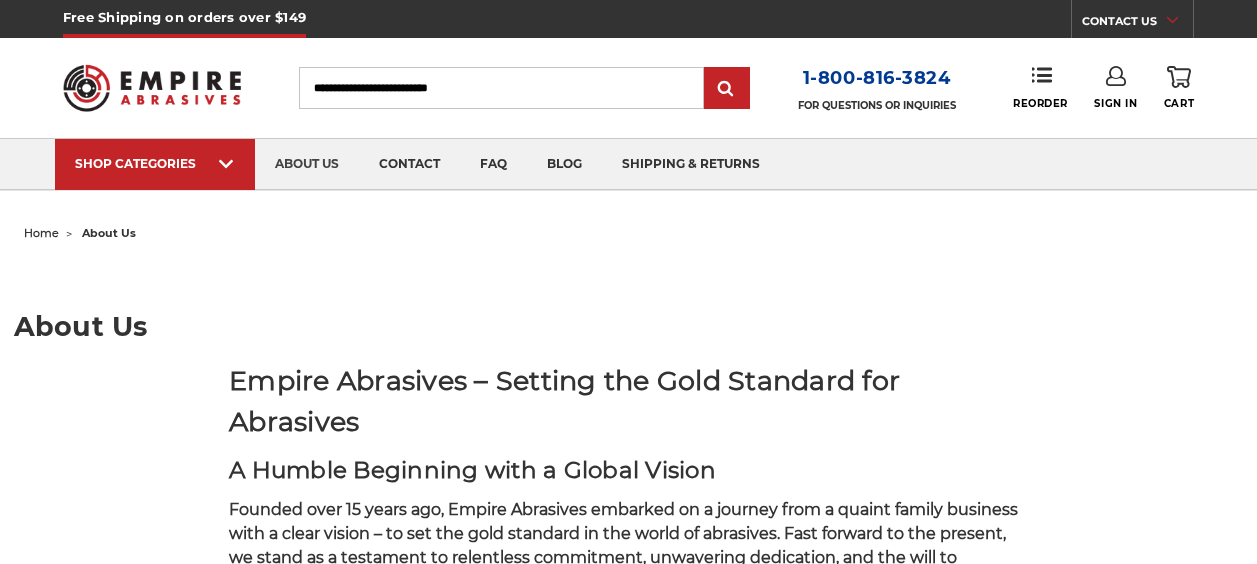 scroll, scrollTop: 0, scrollLeft: 0, axis: both 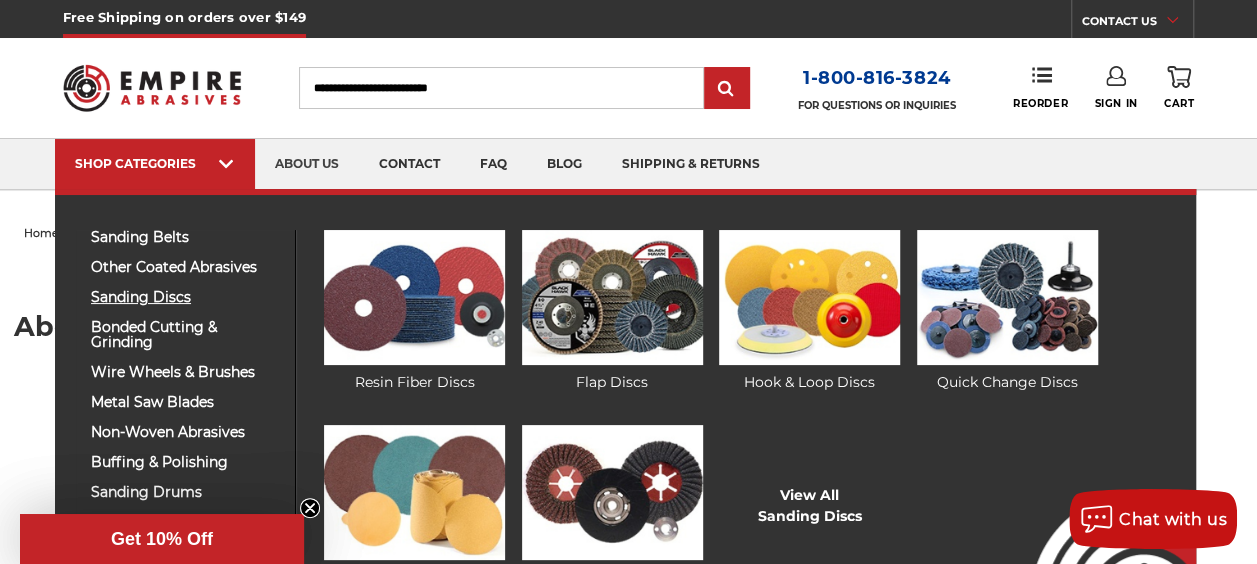 click on "sanding discs" at bounding box center [185, 297] 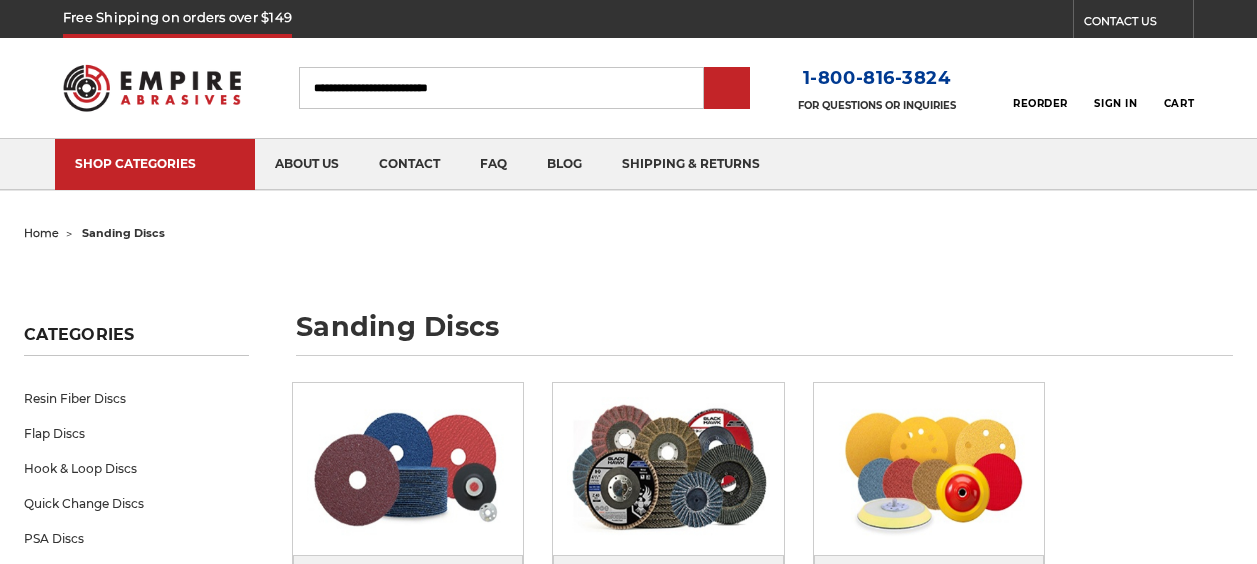 scroll, scrollTop: 0, scrollLeft: 0, axis: both 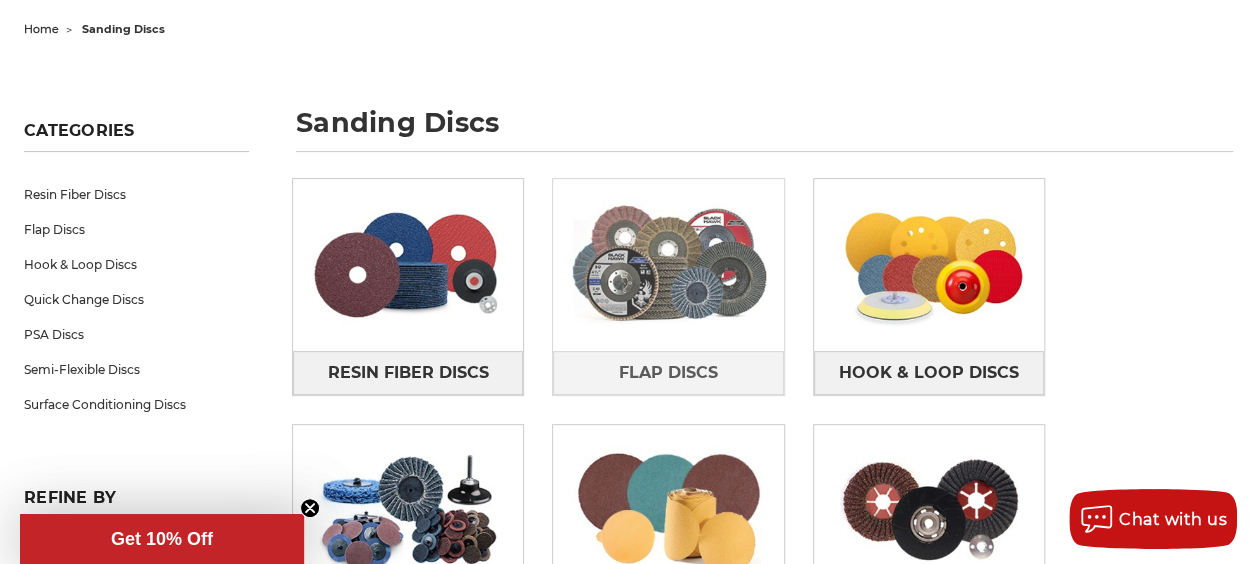 click at bounding box center (668, 264) 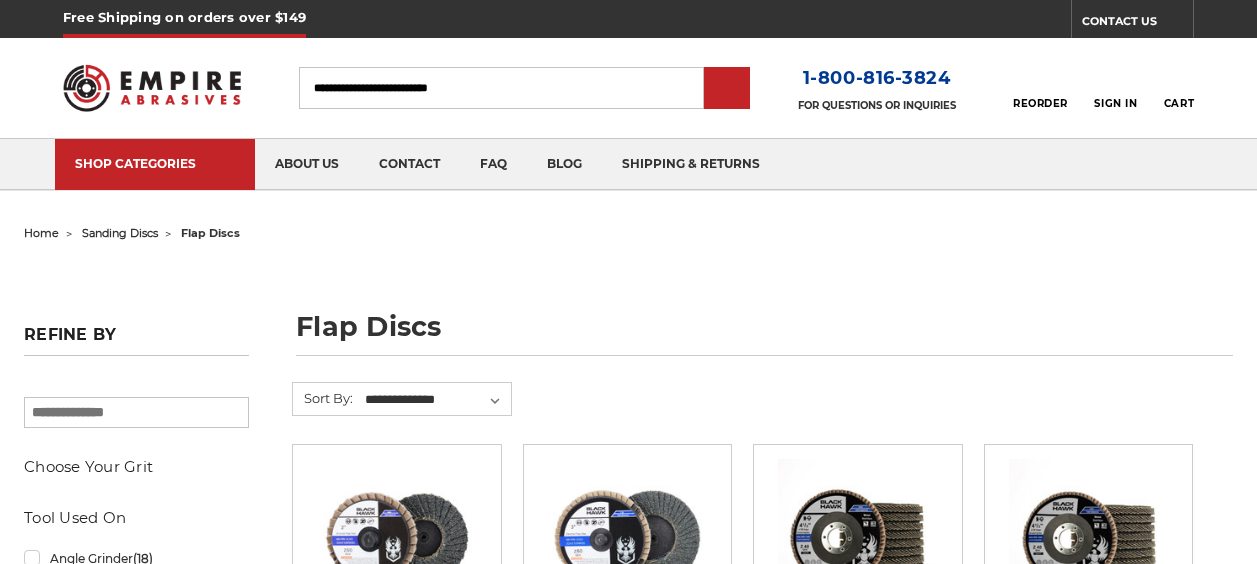 scroll, scrollTop: 0, scrollLeft: 0, axis: both 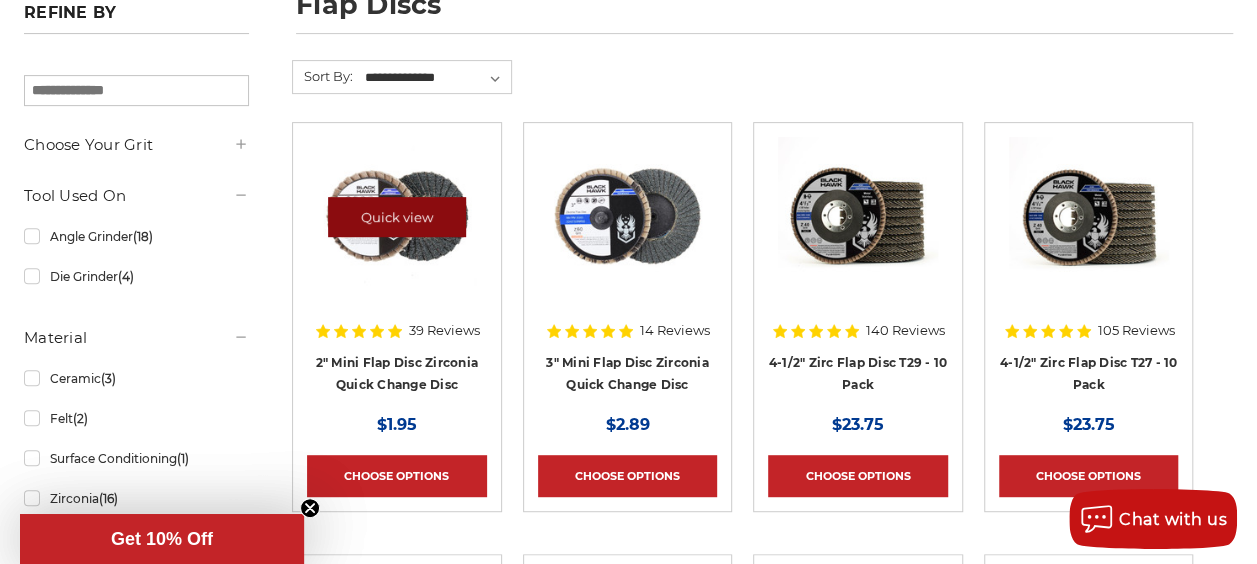 click on "Quick view" at bounding box center [397, 217] 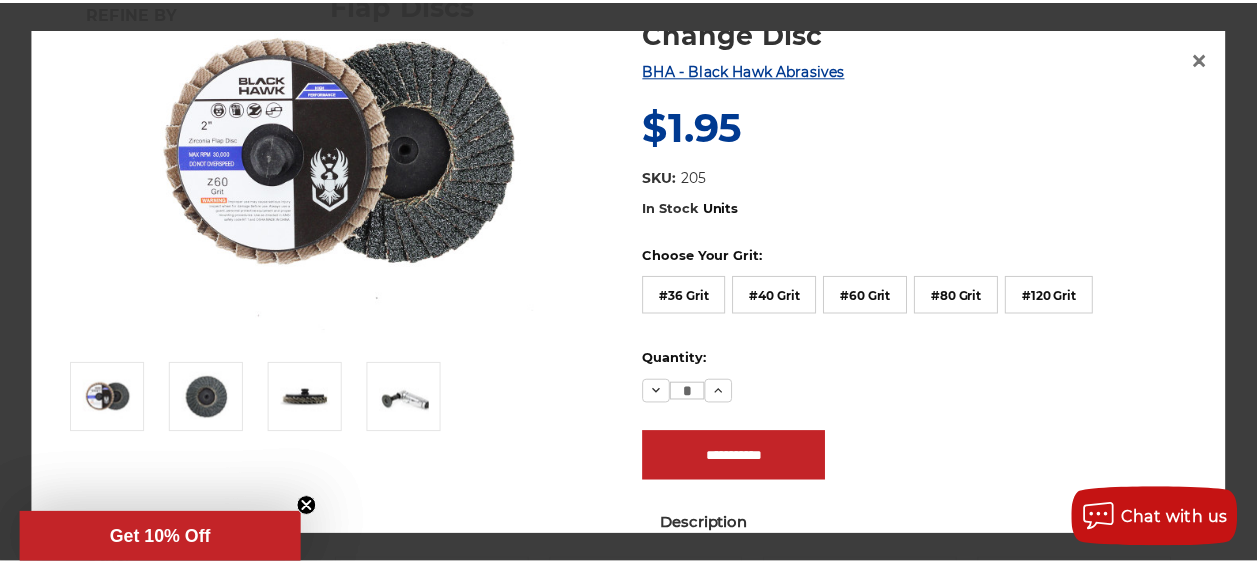 scroll, scrollTop: 0, scrollLeft: 0, axis: both 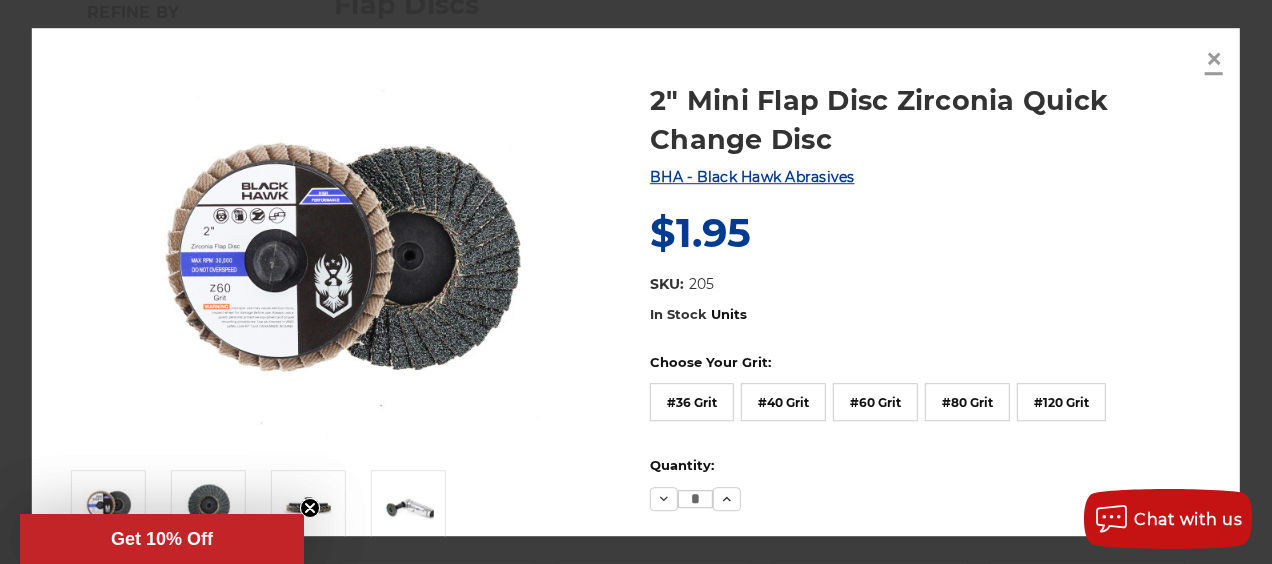 click on "×" at bounding box center [1214, 58] 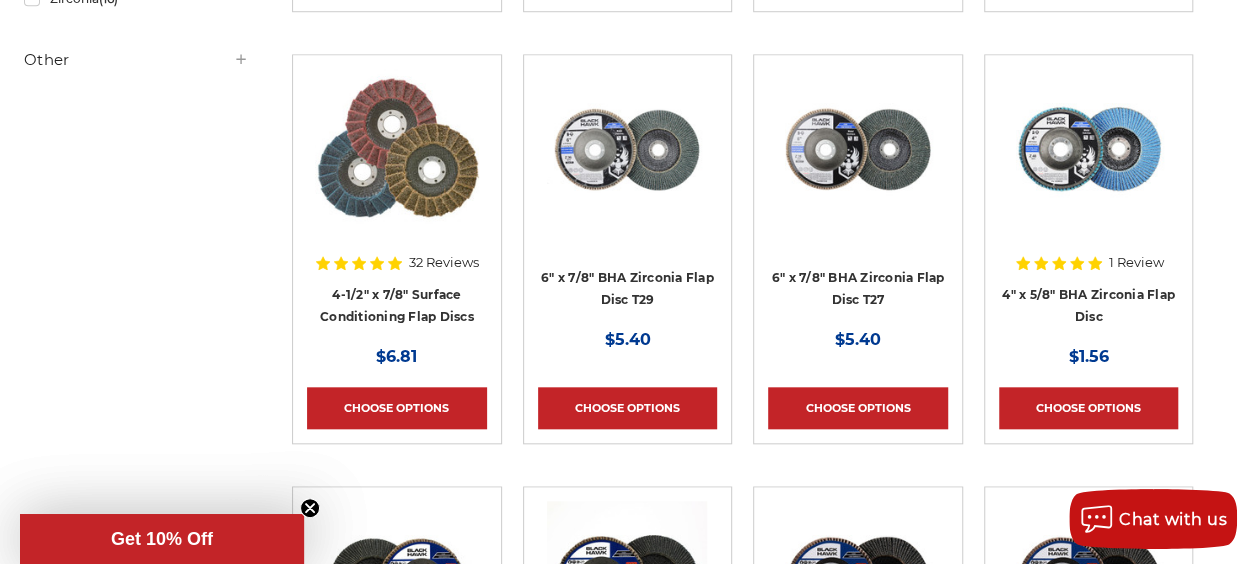 scroll, scrollTop: 821, scrollLeft: 0, axis: vertical 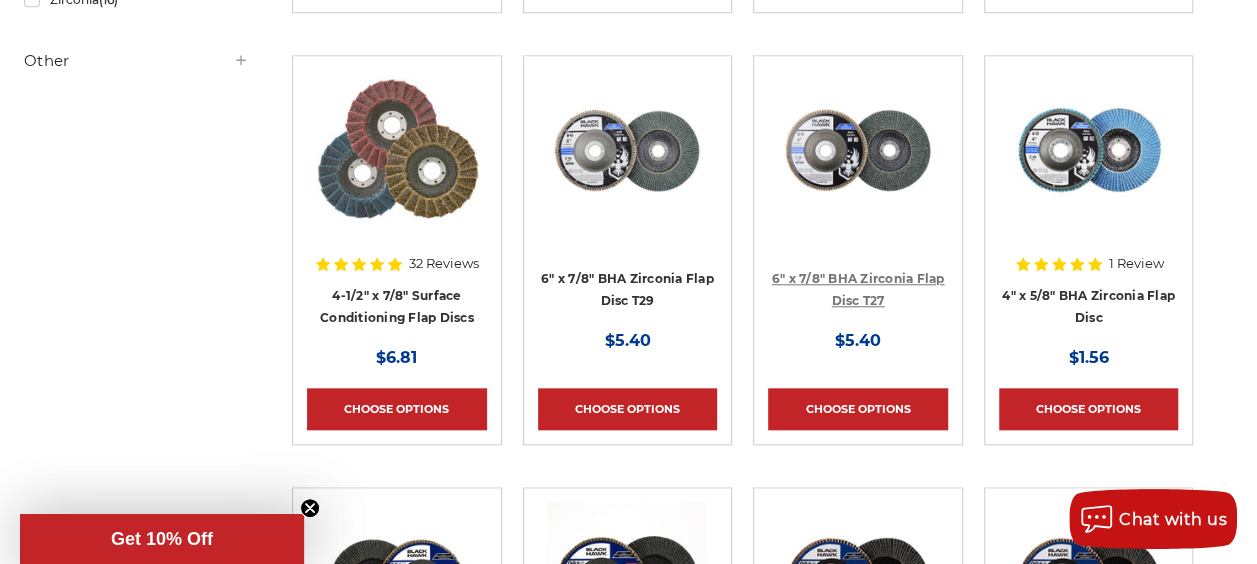 click on "6" x 7/8" BHA Zirconia Flap Disc T27" at bounding box center [858, 290] 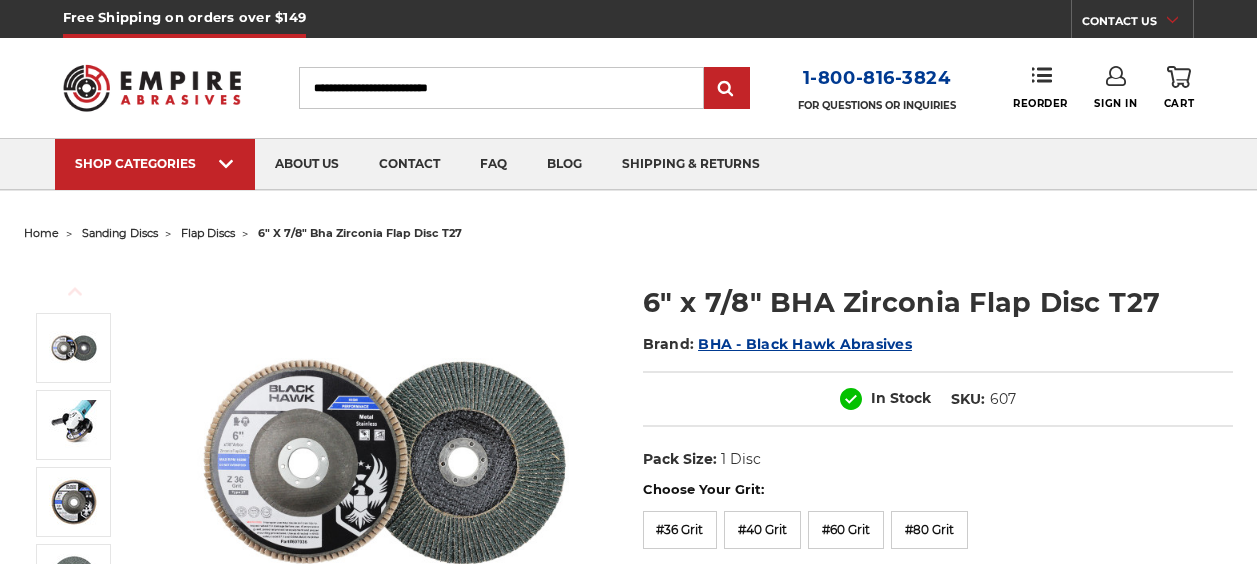scroll, scrollTop: 0, scrollLeft: 0, axis: both 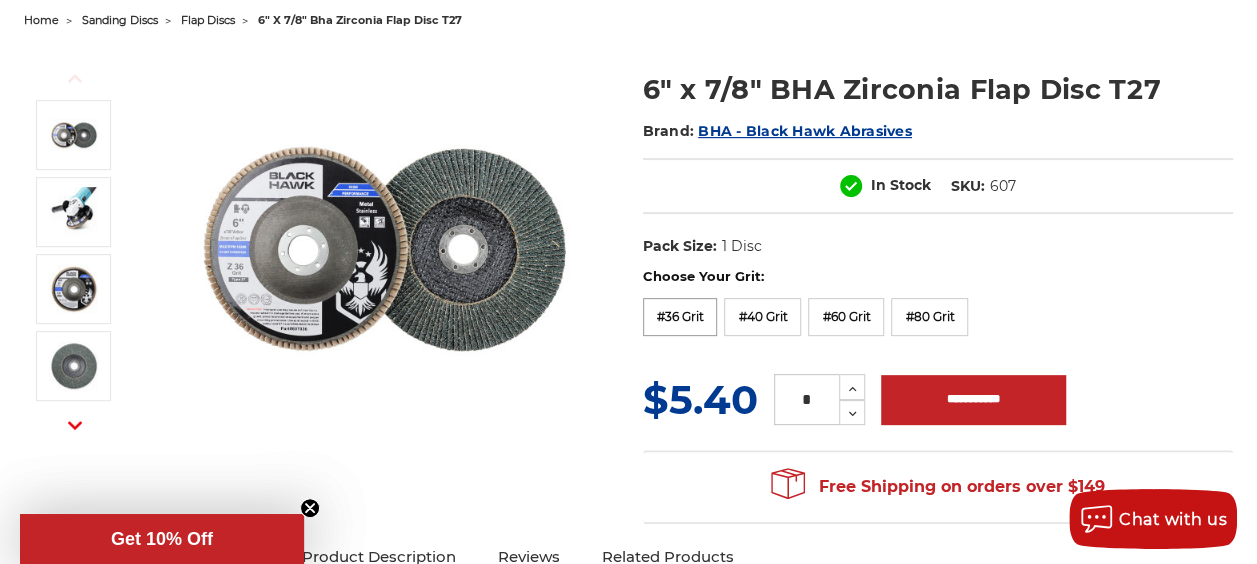 click on "#36 Grit" at bounding box center [680, 317] 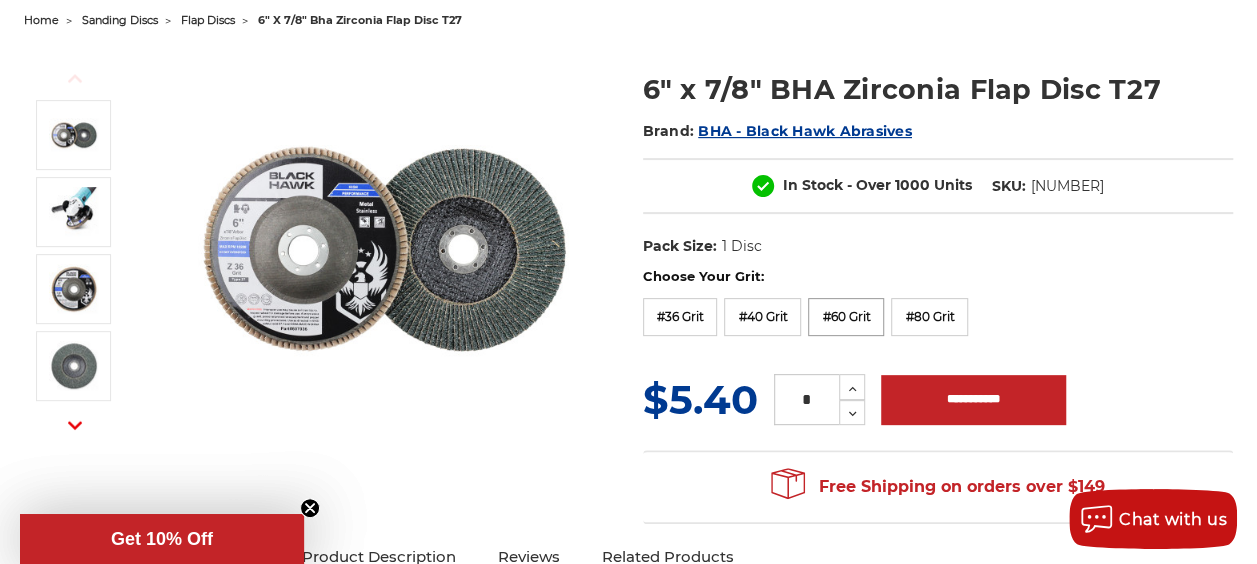 click on "#60 Grit" at bounding box center [846, 317] 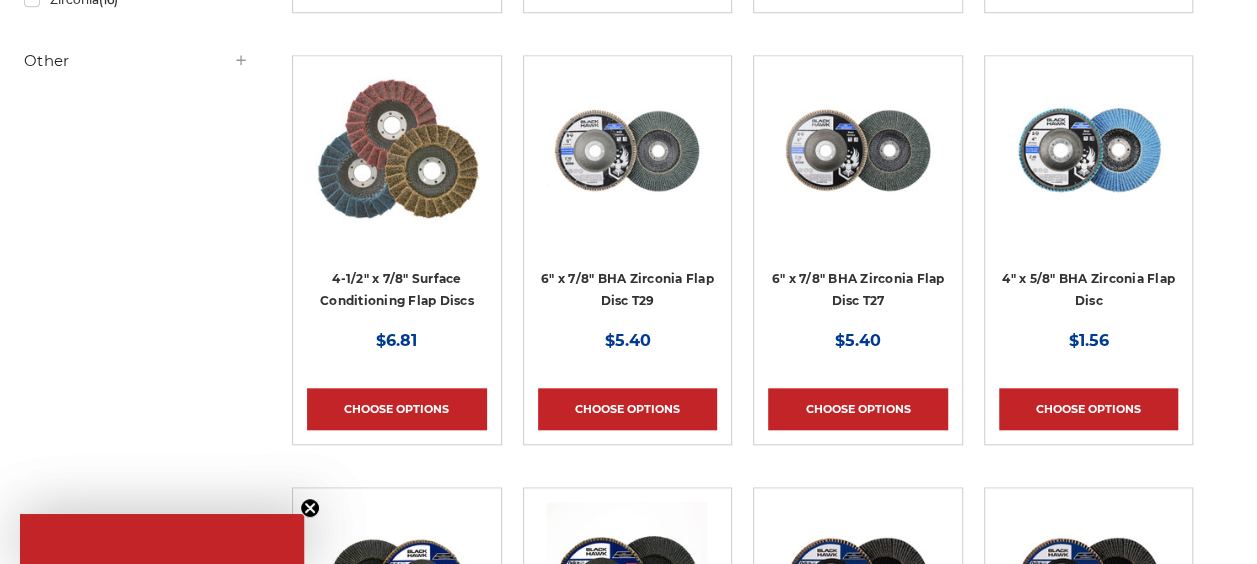 scroll, scrollTop: 821, scrollLeft: 0, axis: vertical 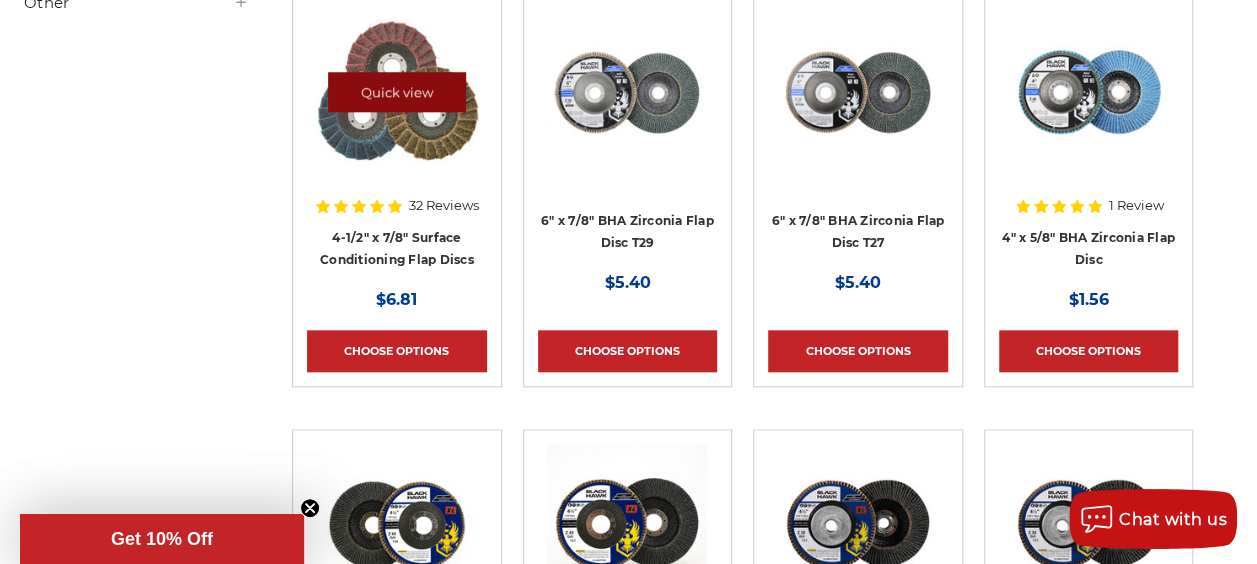 click on "Quick view" at bounding box center [397, 92] 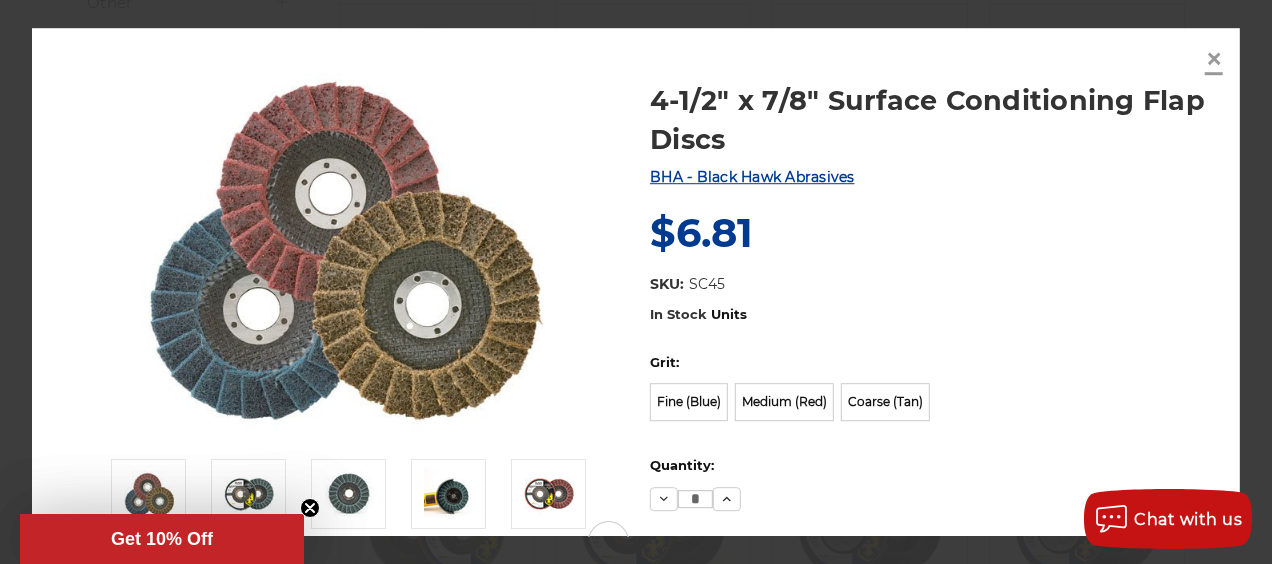 click on "×" at bounding box center (1214, 58) 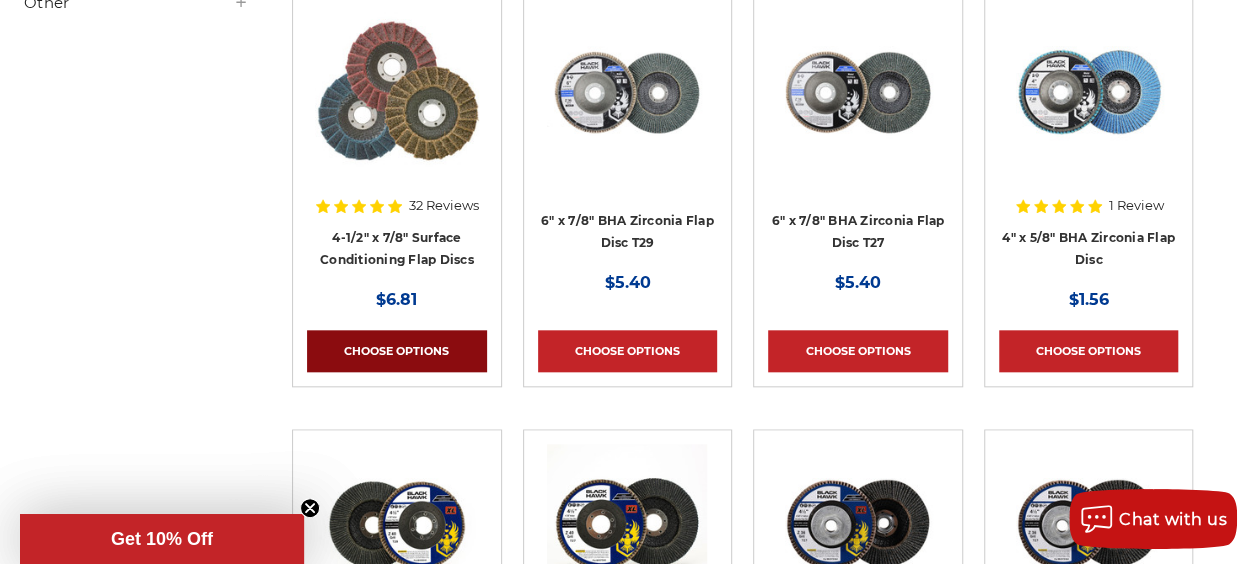 click on "Choose Options" at bounding box center (397, 351) 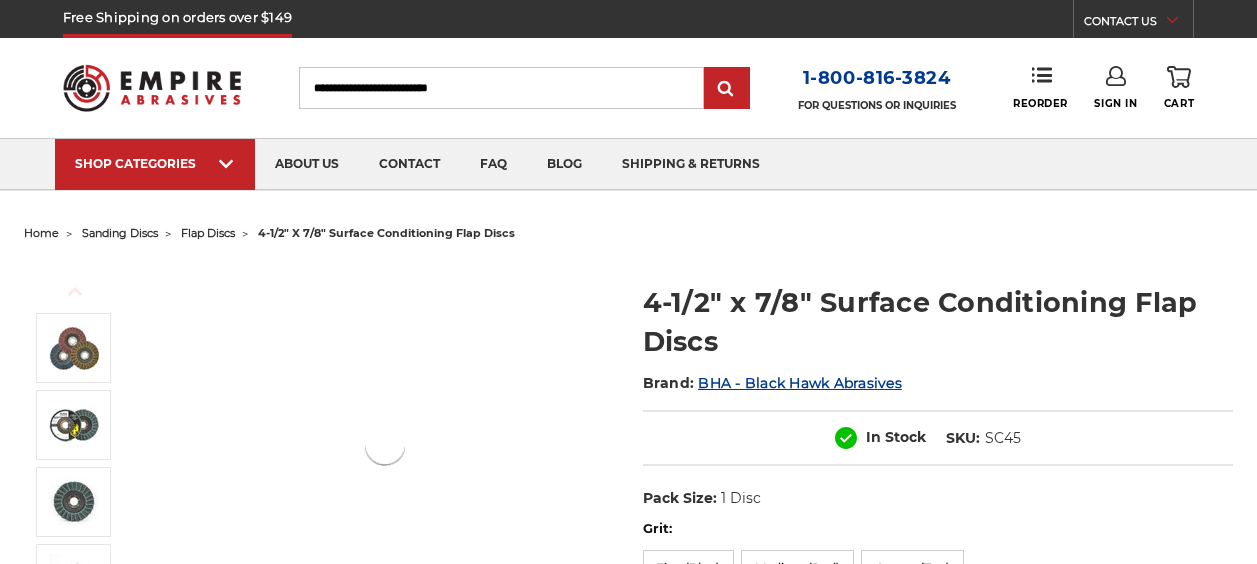 scroll, scrollTop: 0, scrollLeft: 0, axis: both 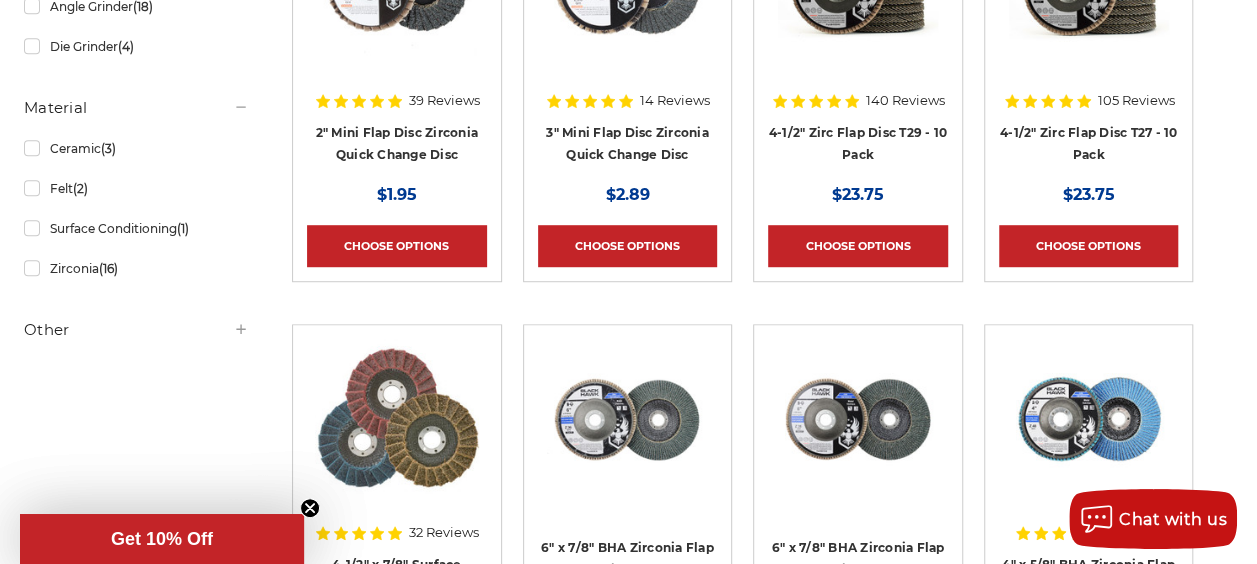 click 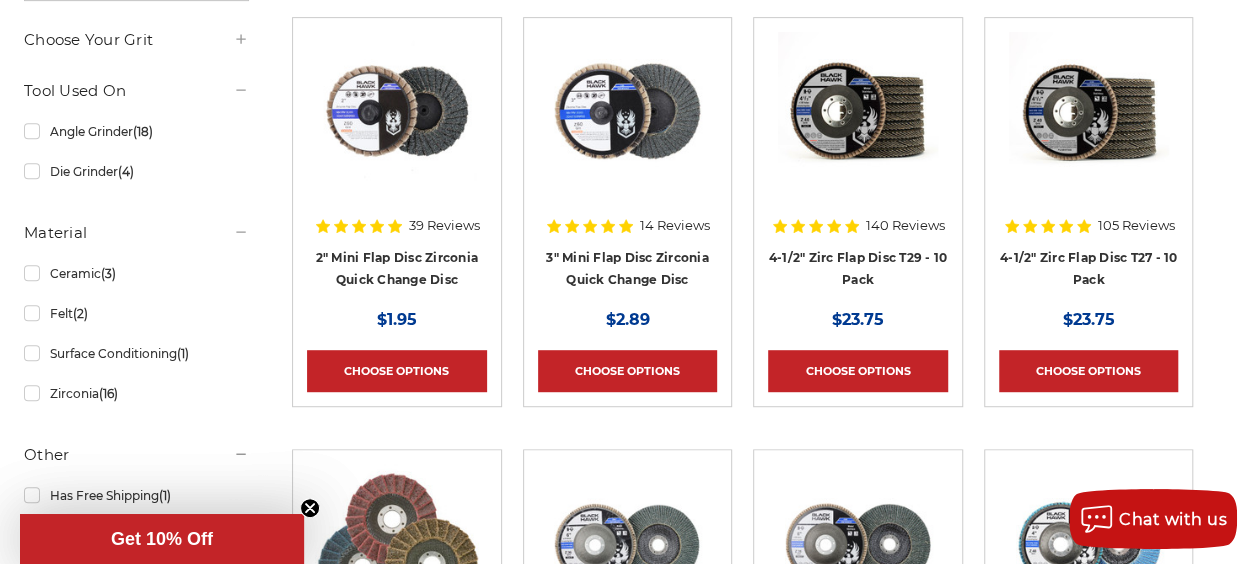 scroll, scrollTop: 426, scrollLeft: 0, axis: vertical 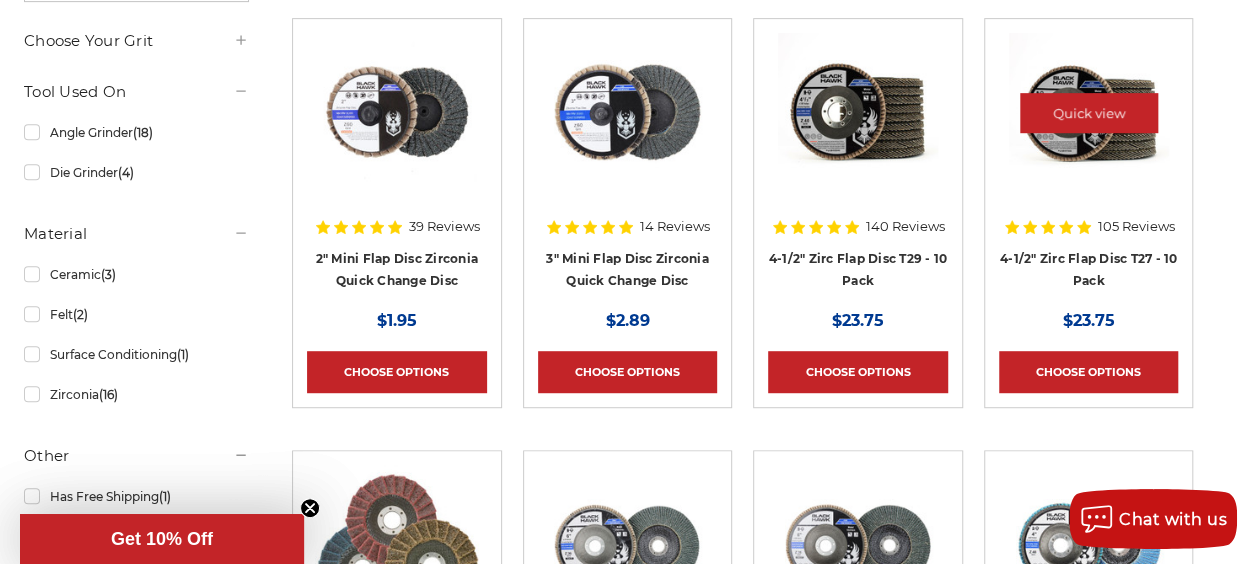 click at bounding box center [1089, 113] 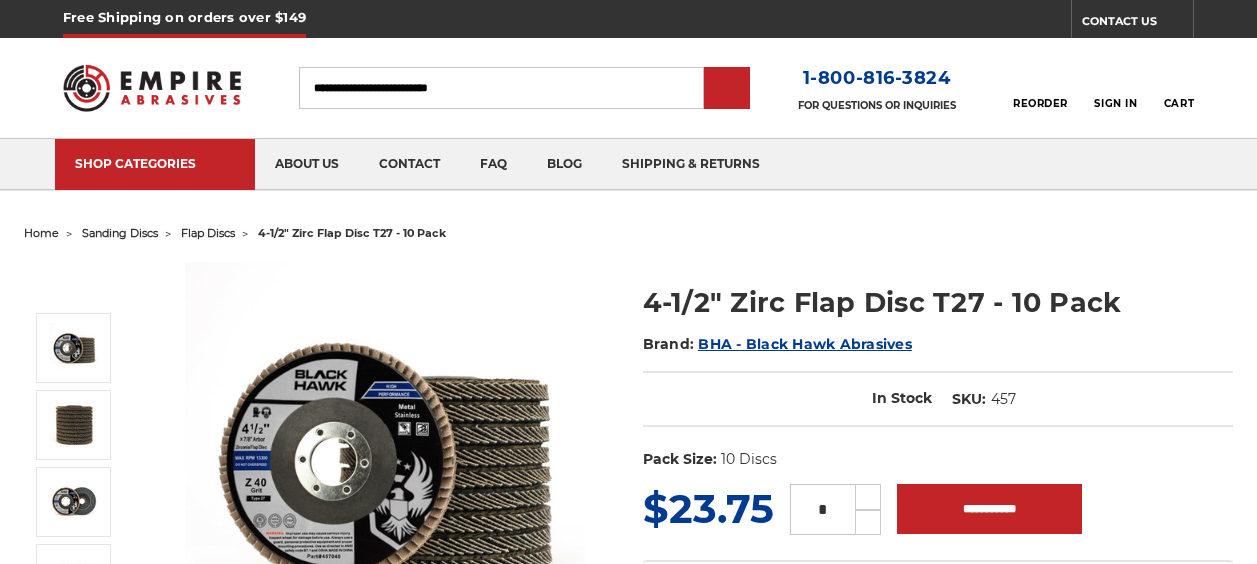 scroll, scrollTop: 0, scrollLeft: 0, axis: both 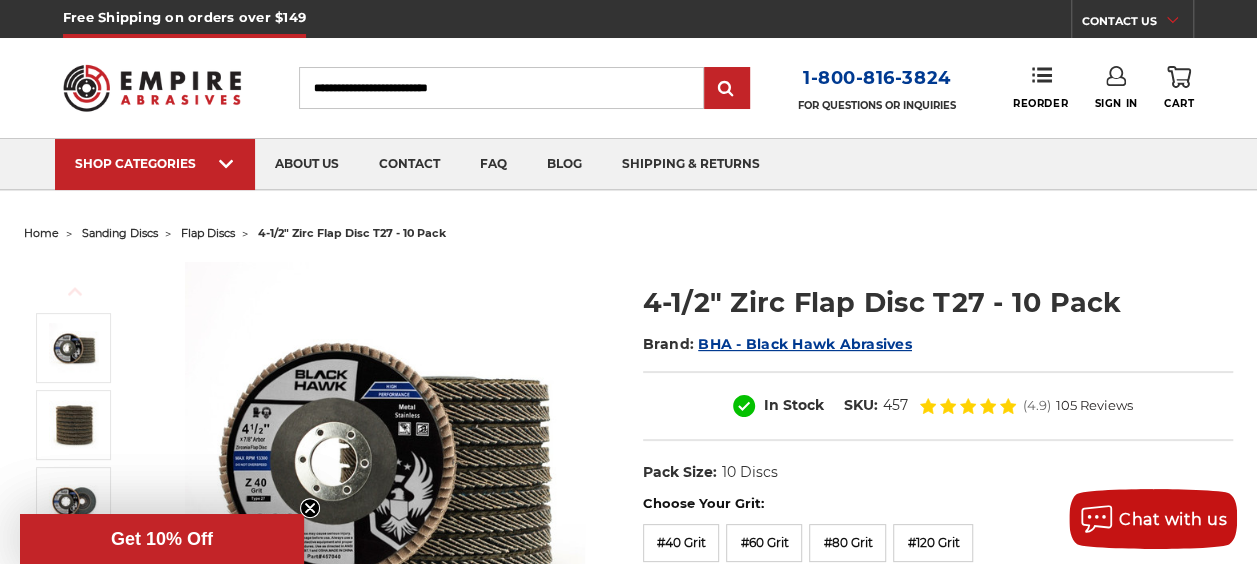 paste on "******" 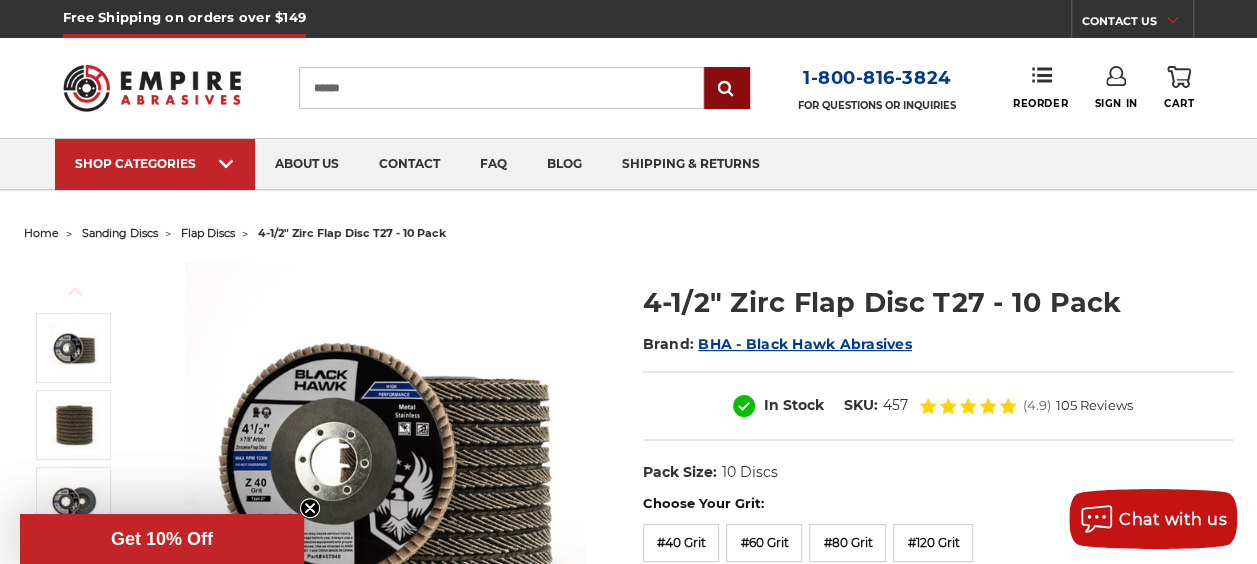 type on "******" 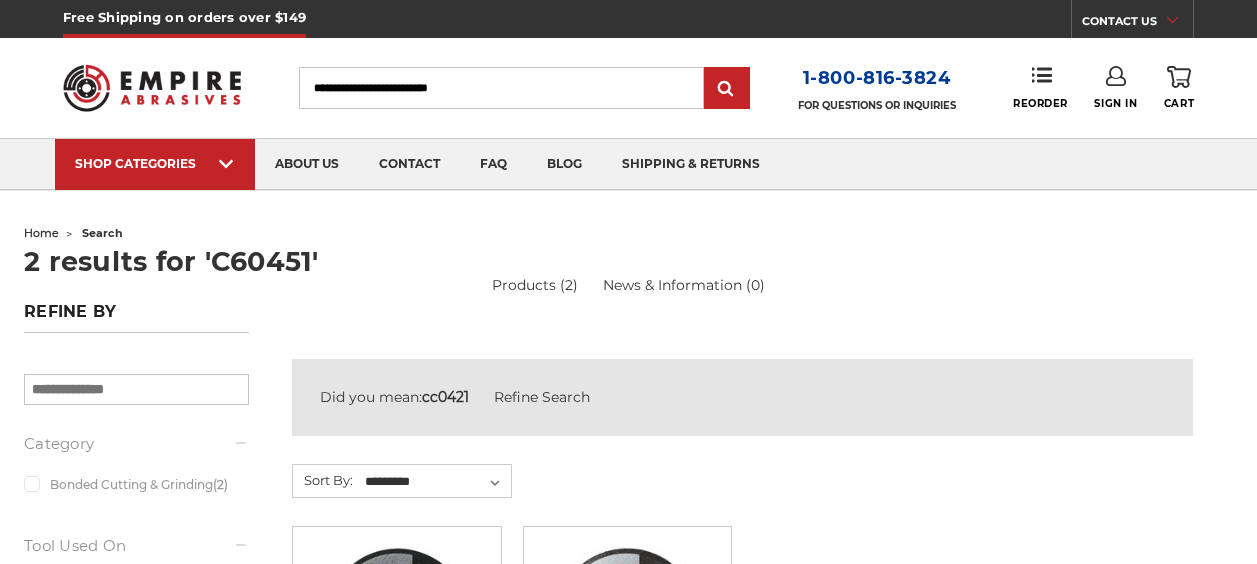 scroll, scrollTop: 0, scrollLeft: 0, axis: both 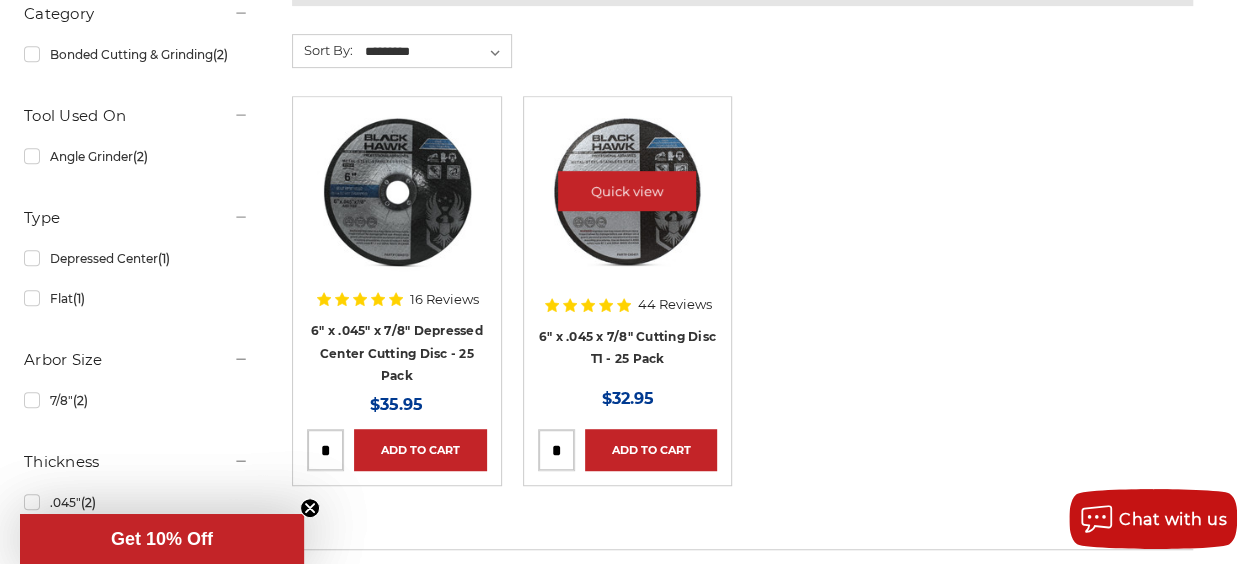 click at bounding box center [627, 191] 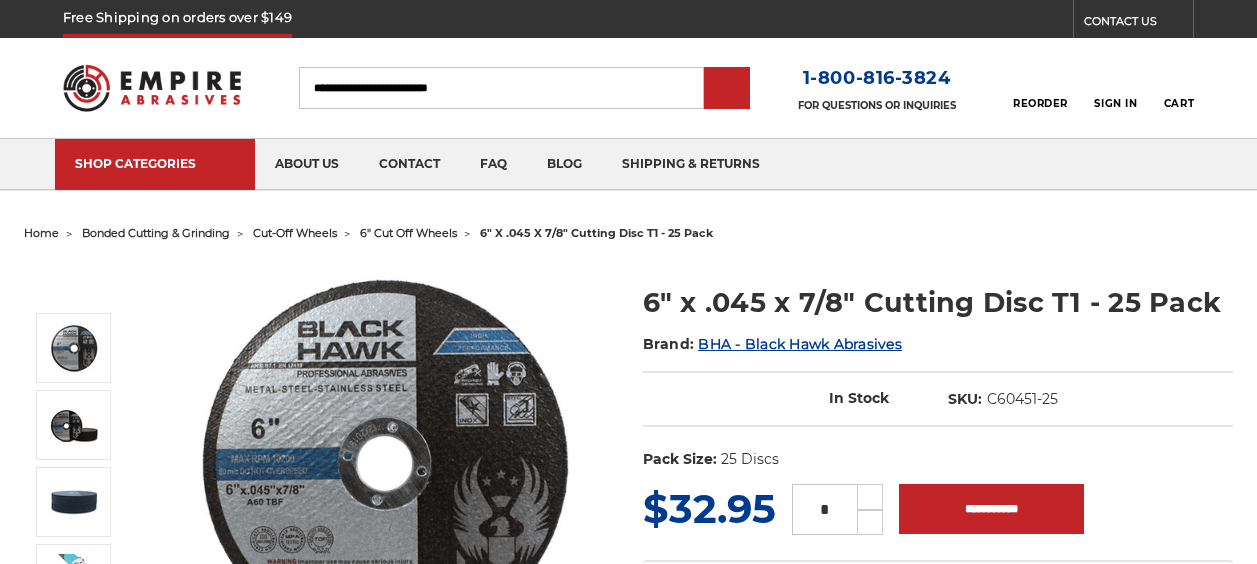 scroll, scrollTop: 0, scrollLeft: 0, axis: both 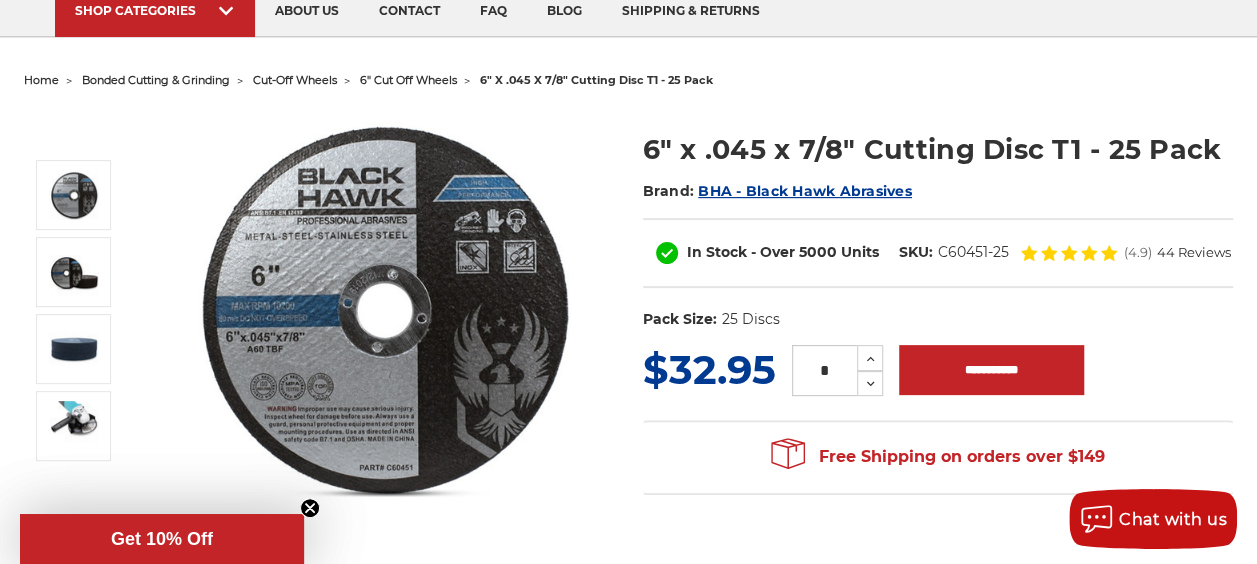 click on "Monday - Friday (excluding holidays), 9:00am - 5:00pm EST.
FAQs
Email Us
Shipping & Returns
CALL US
Toggle menu
Menu
Search
[PHONE]
FOR QUESTIONS OR INQUIRIES" at bounding box center [628, 3547] 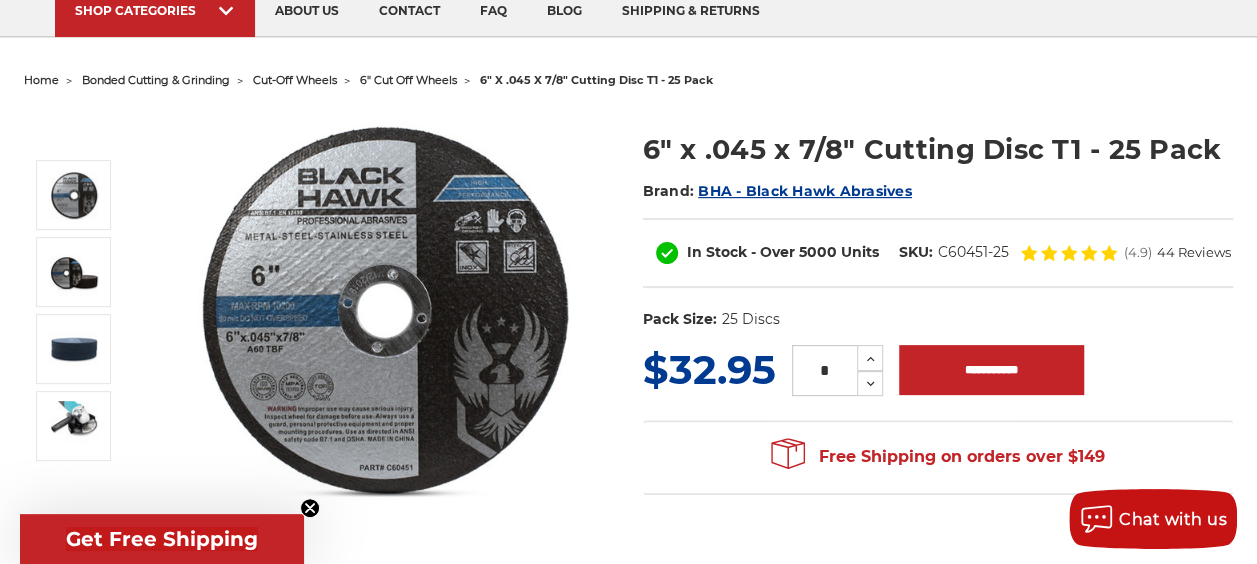 click 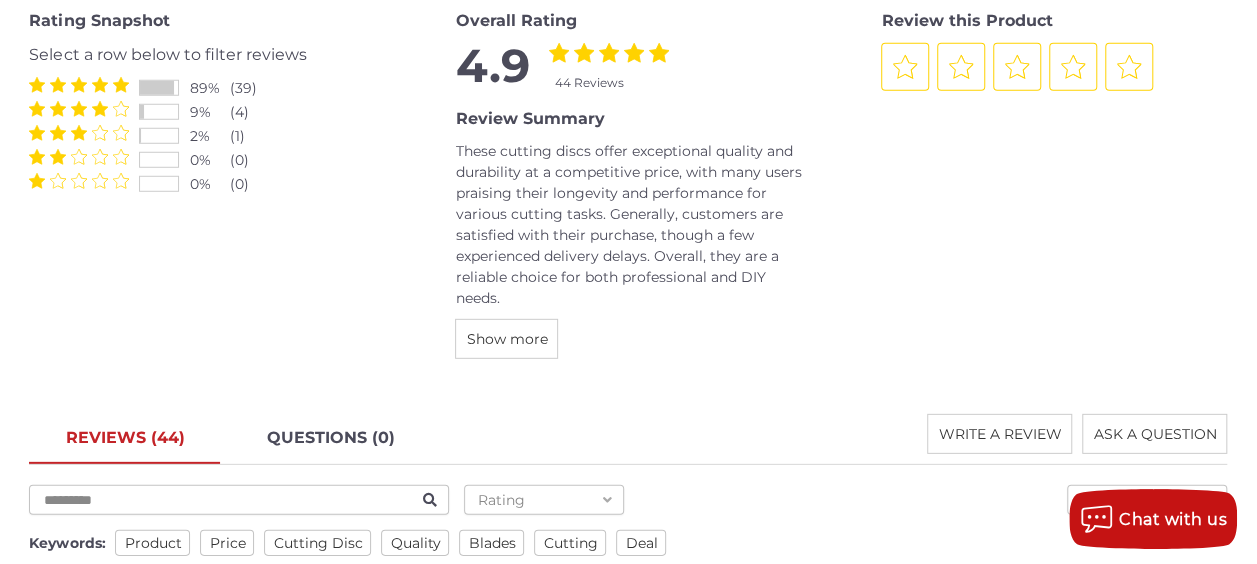 scroll, scrollTop: 2748, scrollLeft: 0, axis: vertical 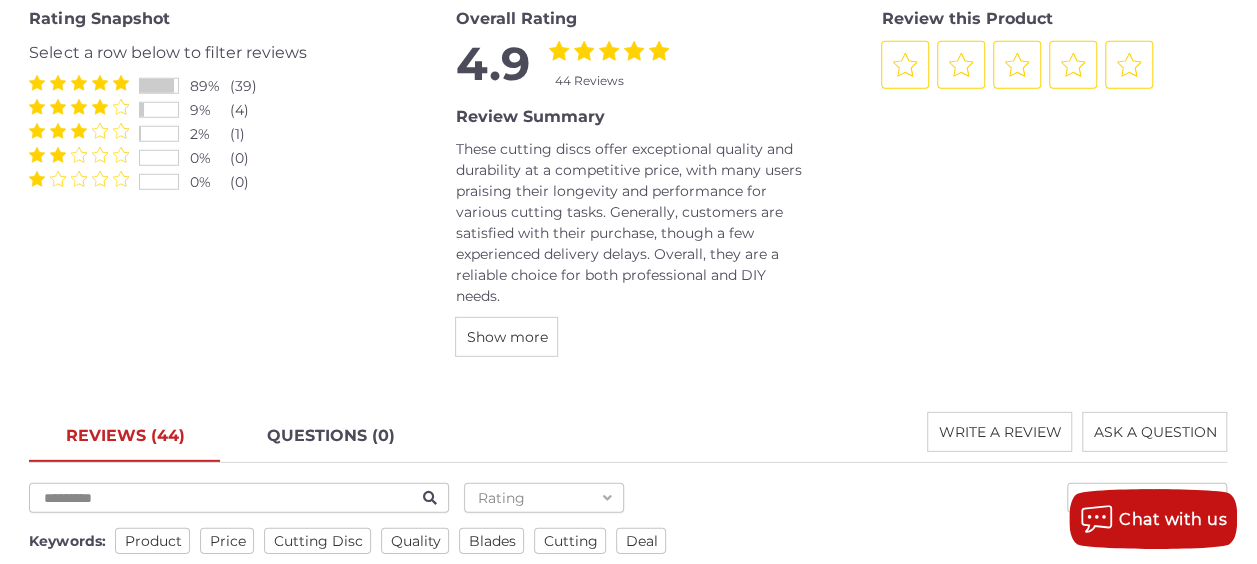 click on "(1)" at bounding box center [249, 134] 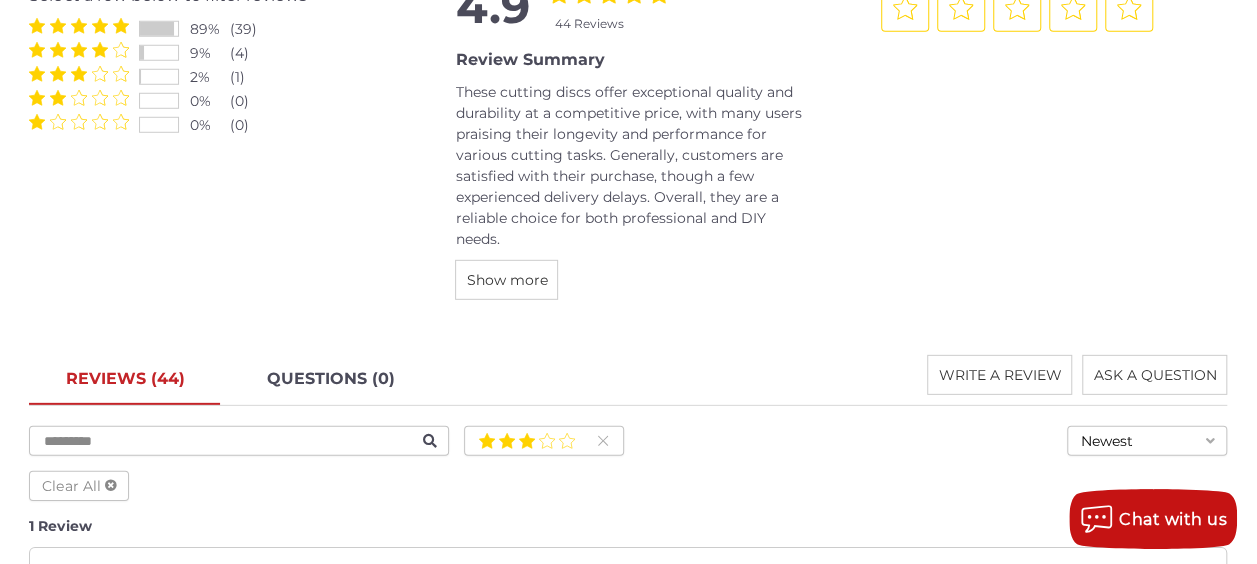 scroll, scrollTop: 2807, scrollLeft: 0, axis: vertical 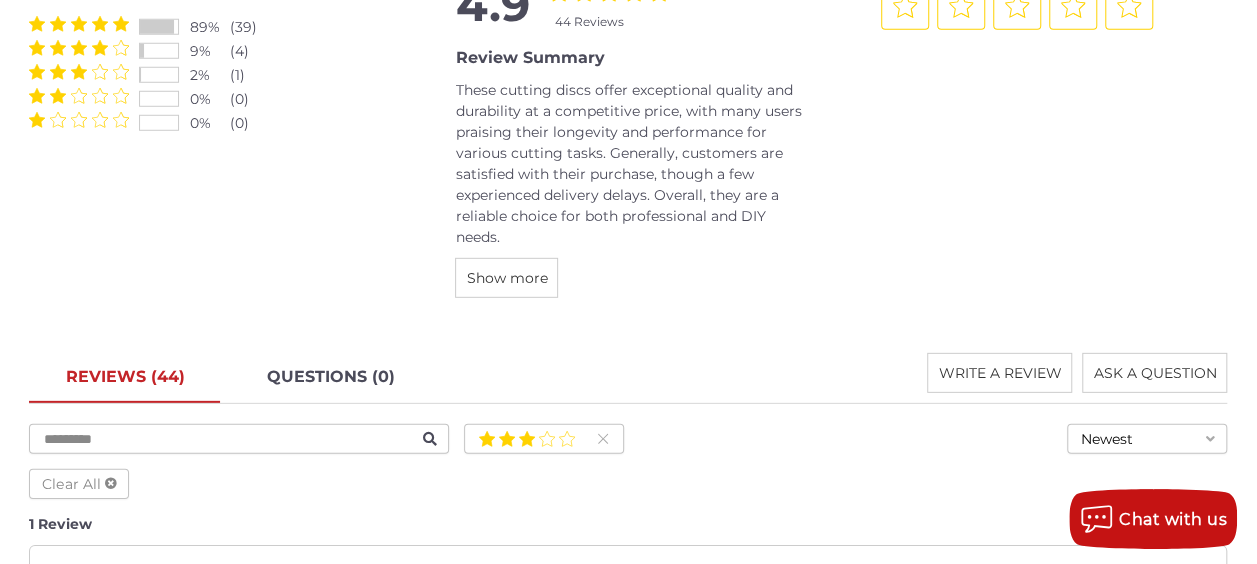 click on "(4)" at bounding box center (249, 51) 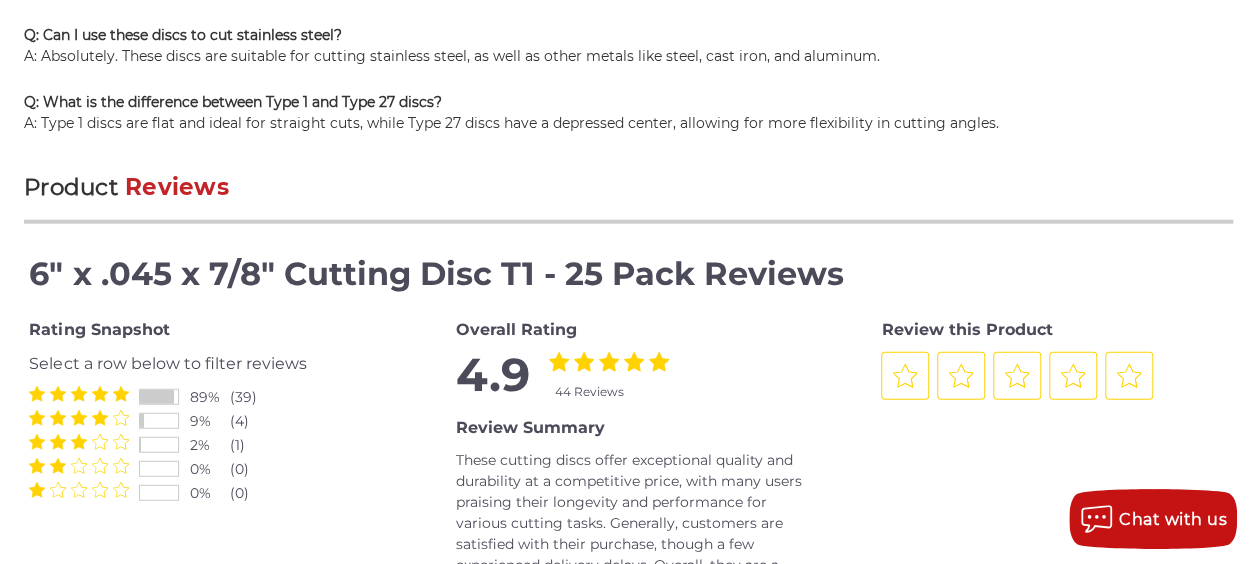 scroll, scrollTop: 2725, scrollLeft: 0, axis: vertical 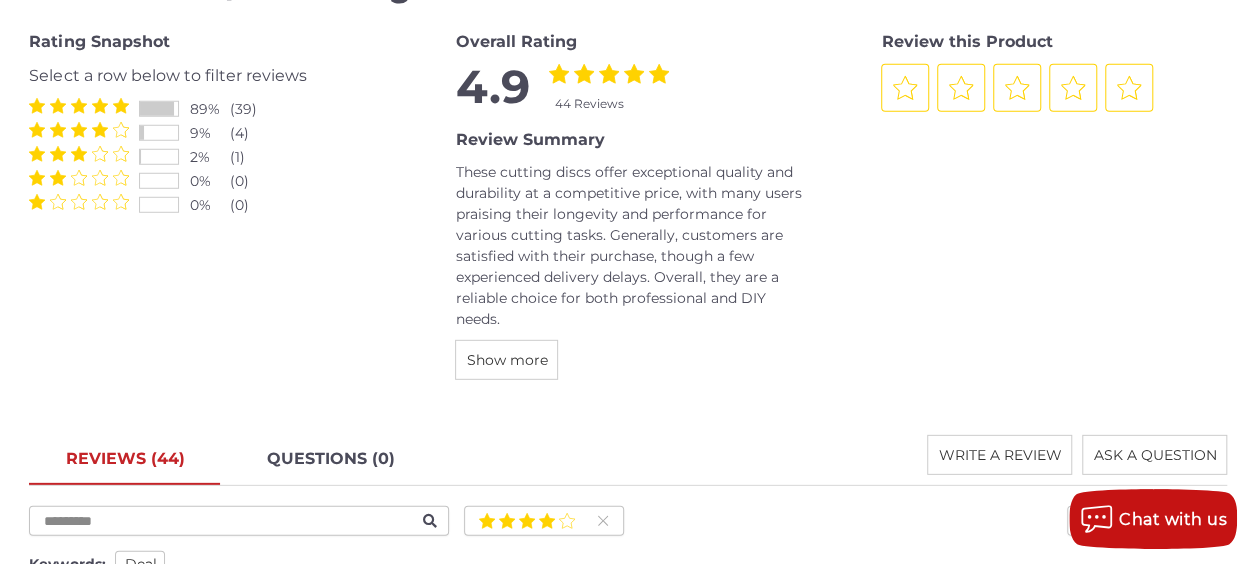 click on "(39)" at bounding box center [249, 109] 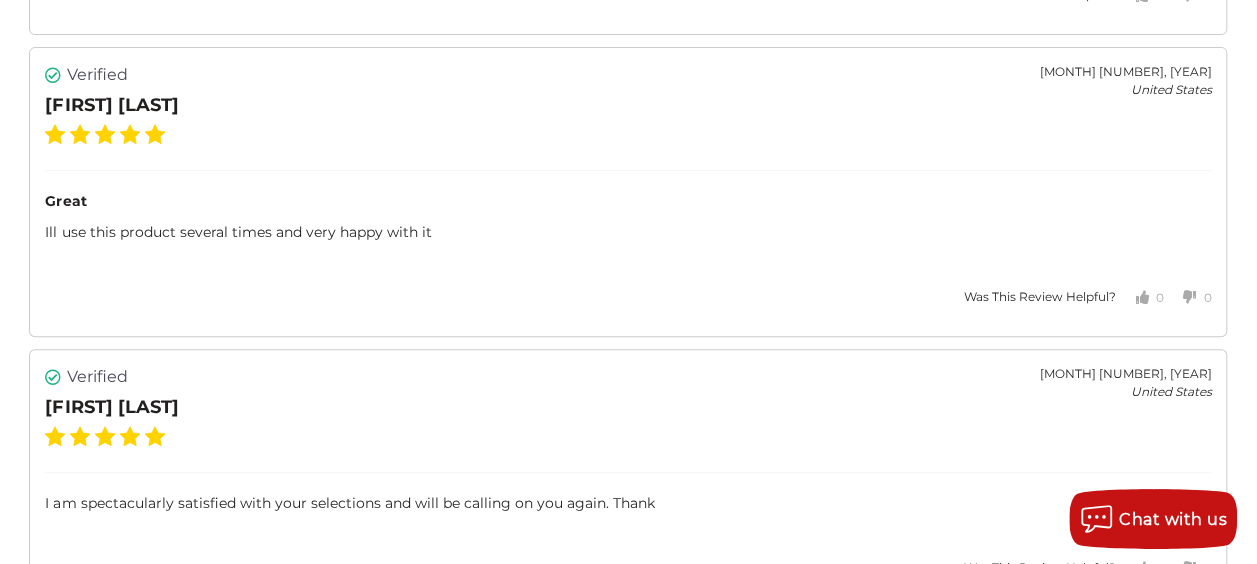 scroll, scrollTop: 4193, scrollLeft: 0, axis: vertical 